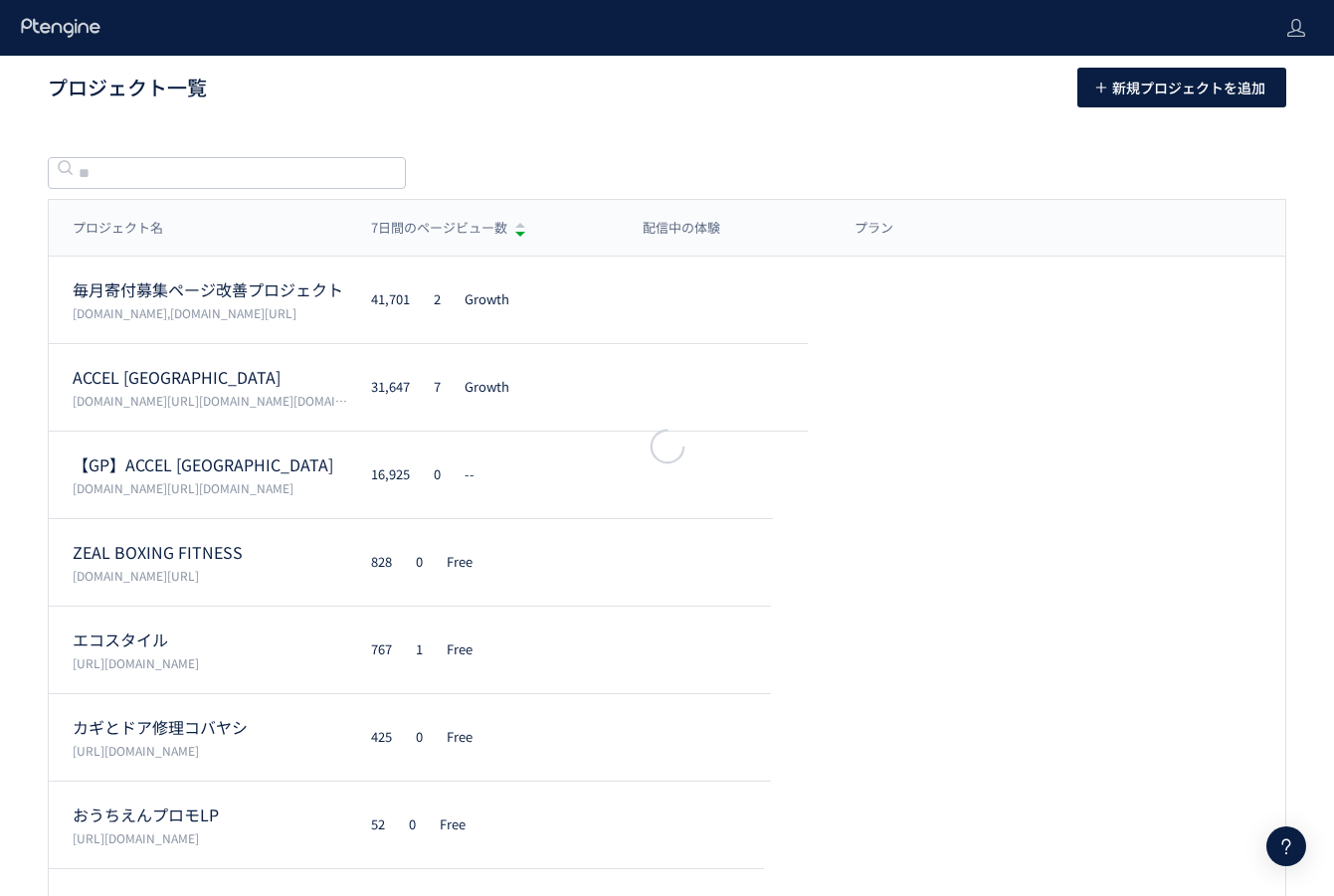 scroll, scrollTop: 0, scrollLeft: 0, axis: both 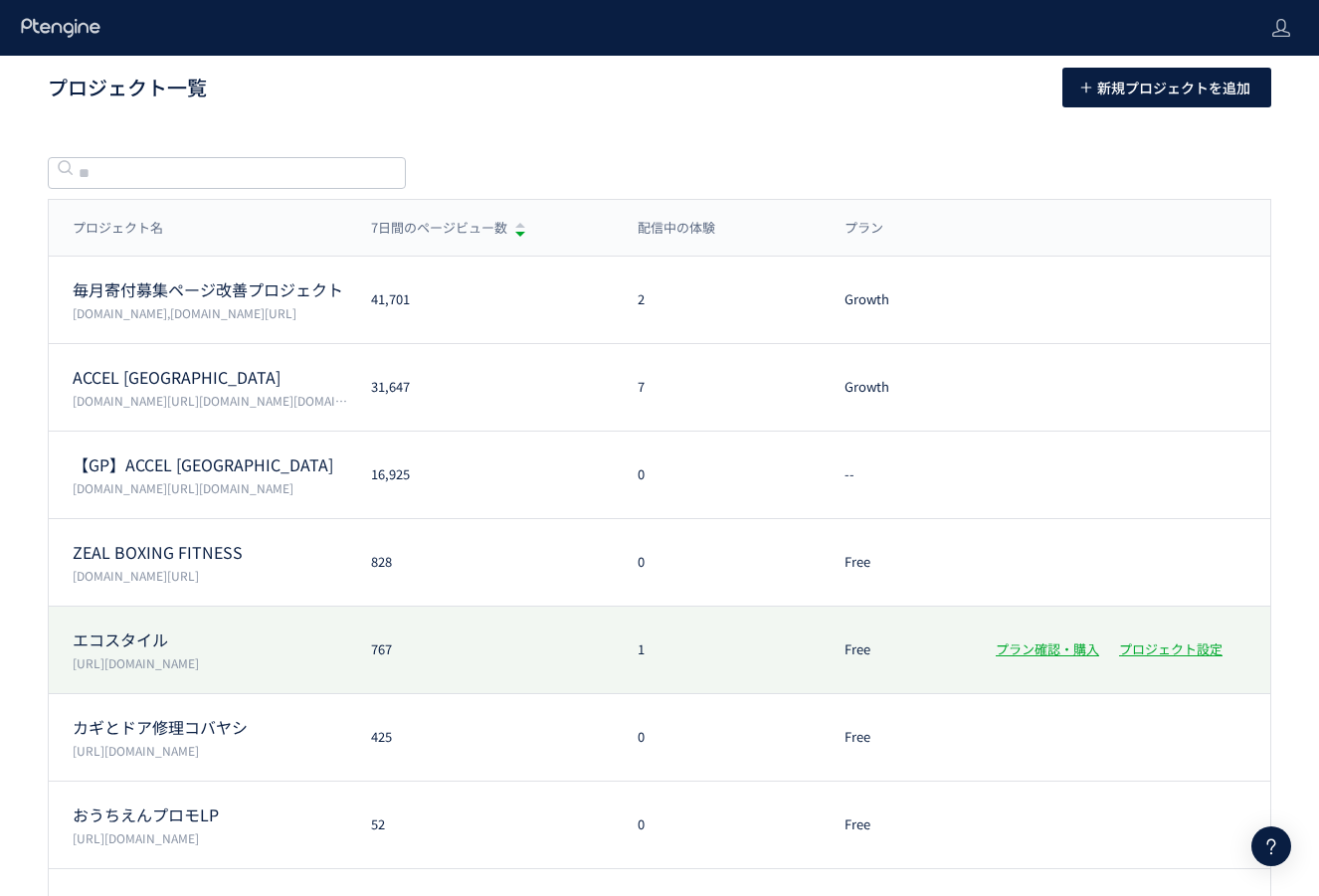 click on "エコスタイル  [URL][DOMAIN_NAME] 767 1 Free プラン確認・購入 プロジェクト設定" 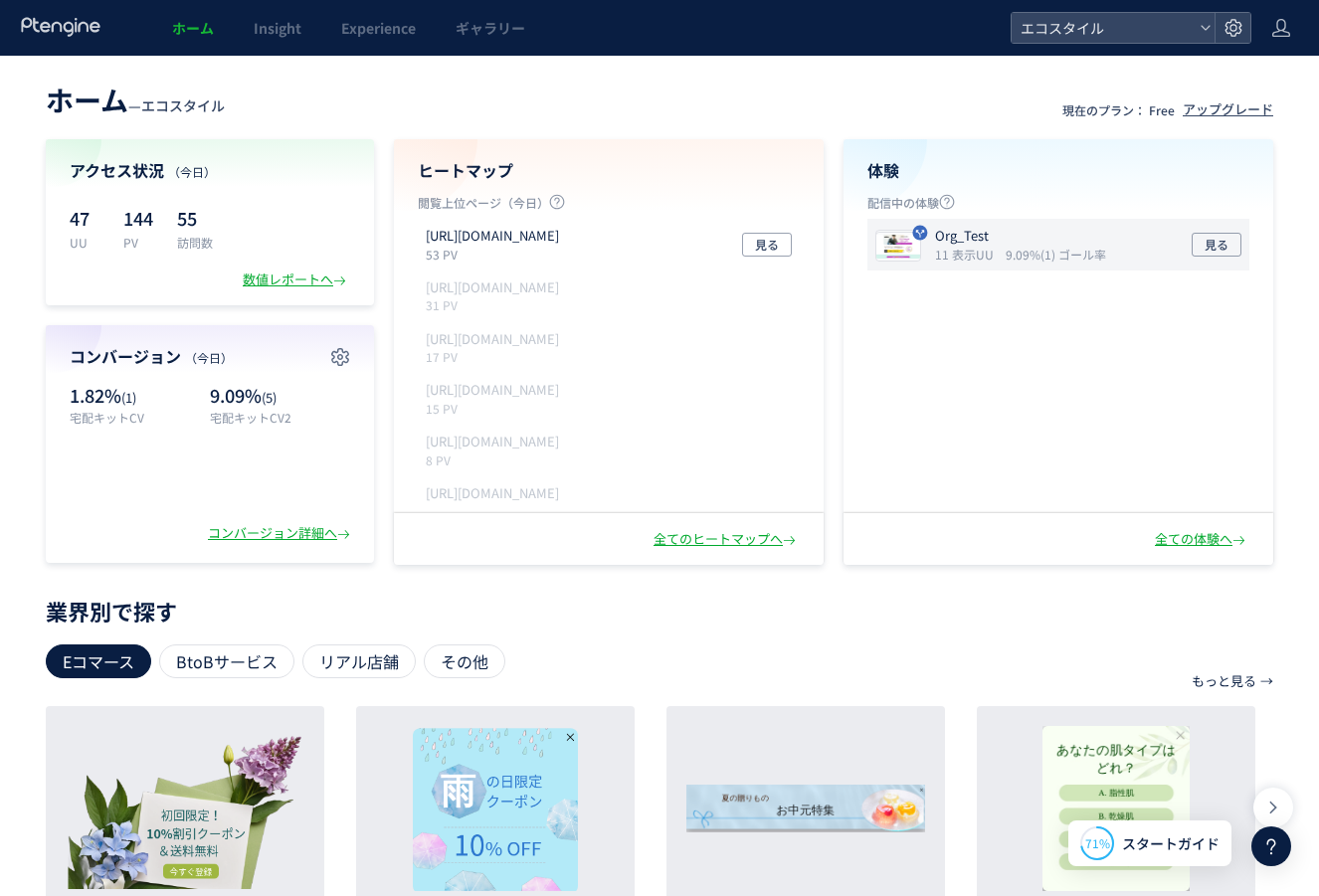 click on "Org_Test" at bounding box center [1017, 236] 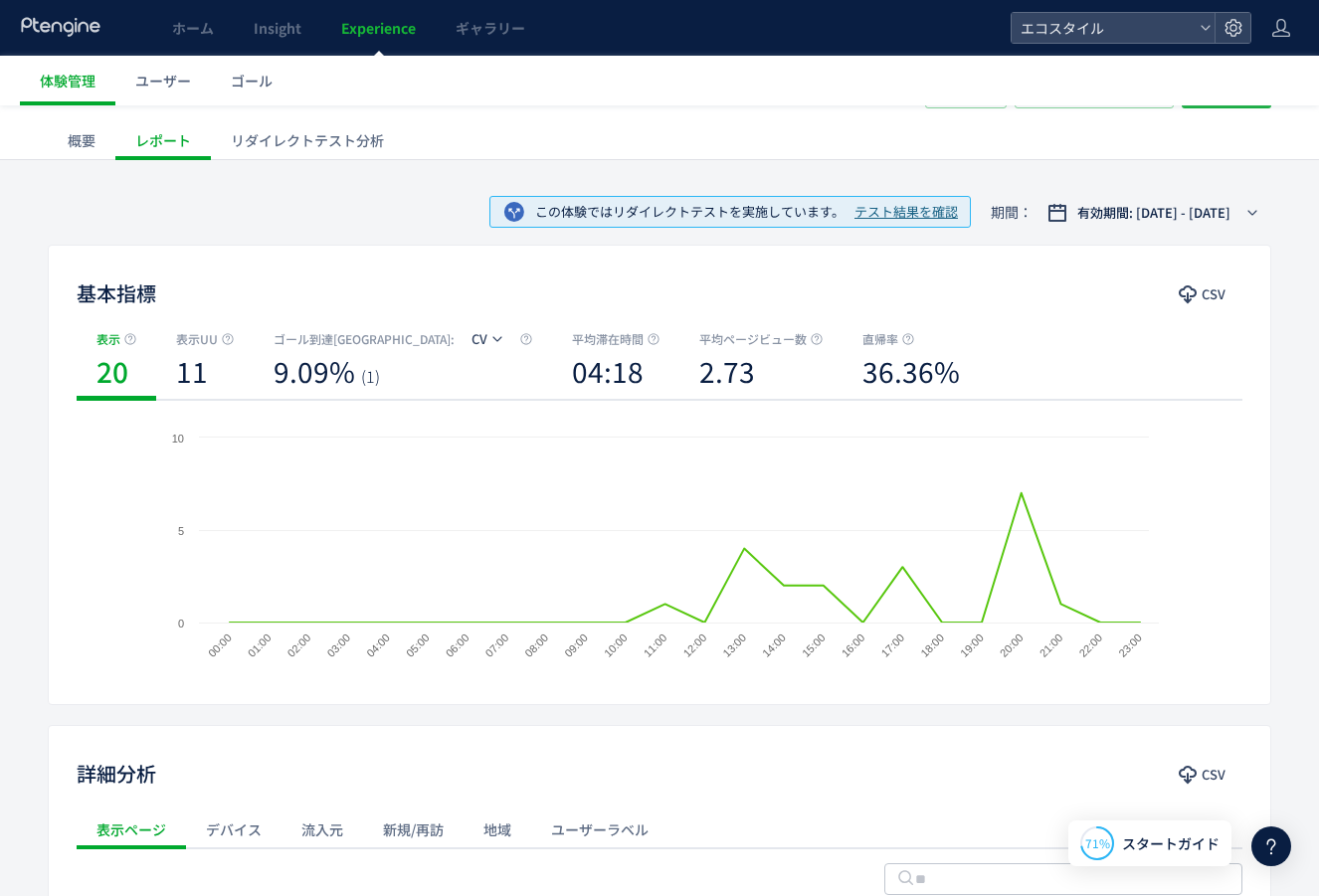 scroll, scrollTop: 0, scrollLeft: 0, axis: both 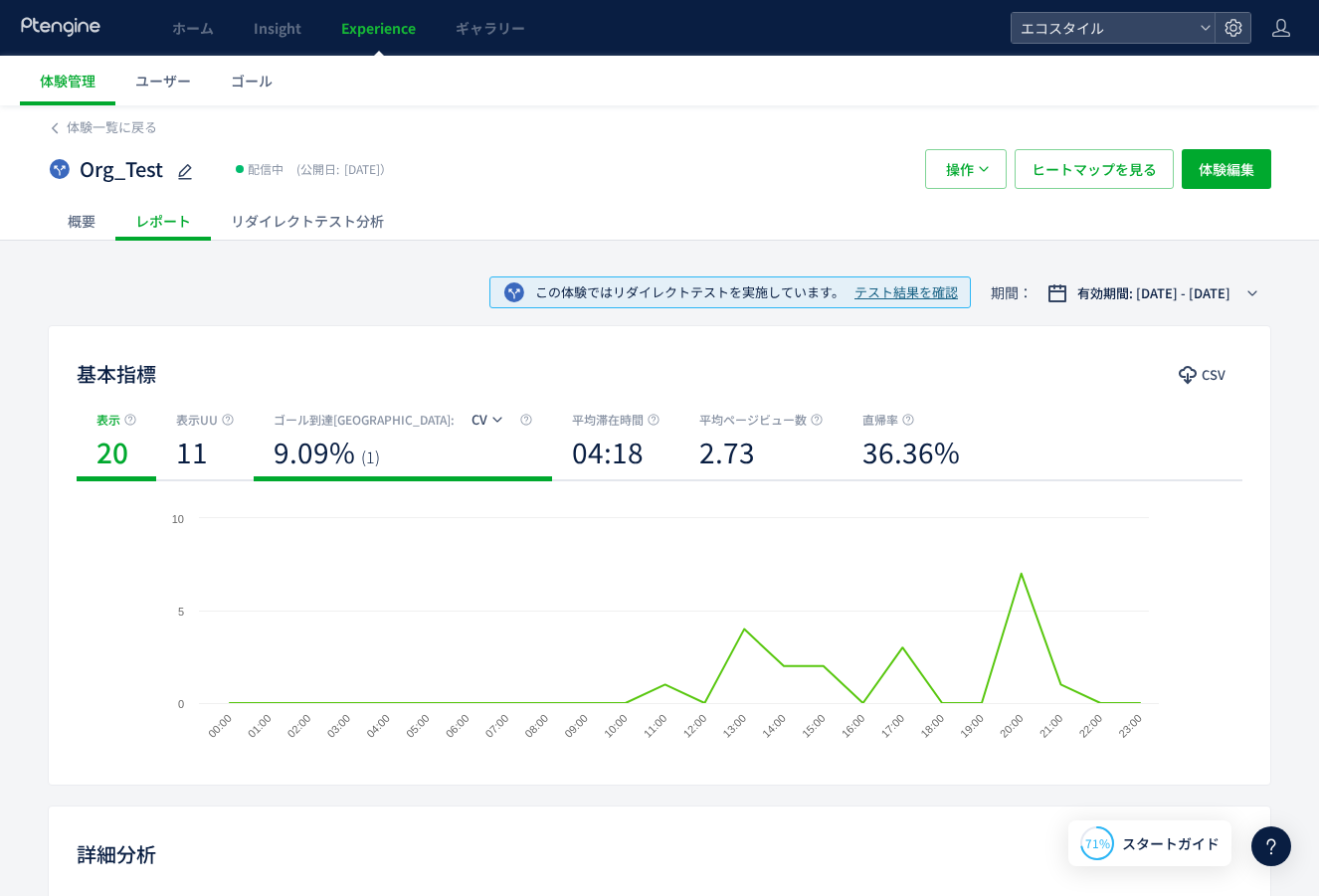 click on "9.09%" 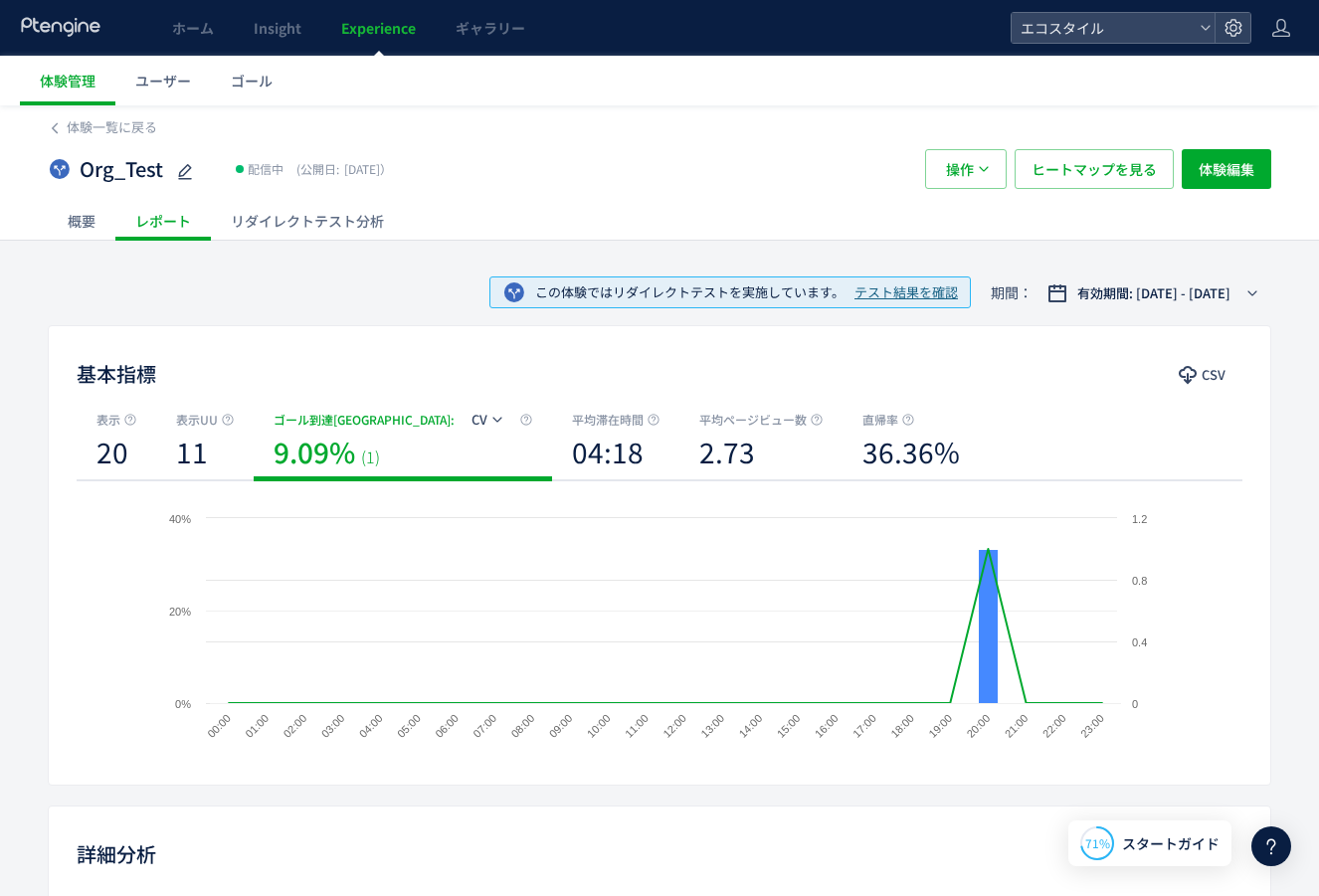 click on "CV" 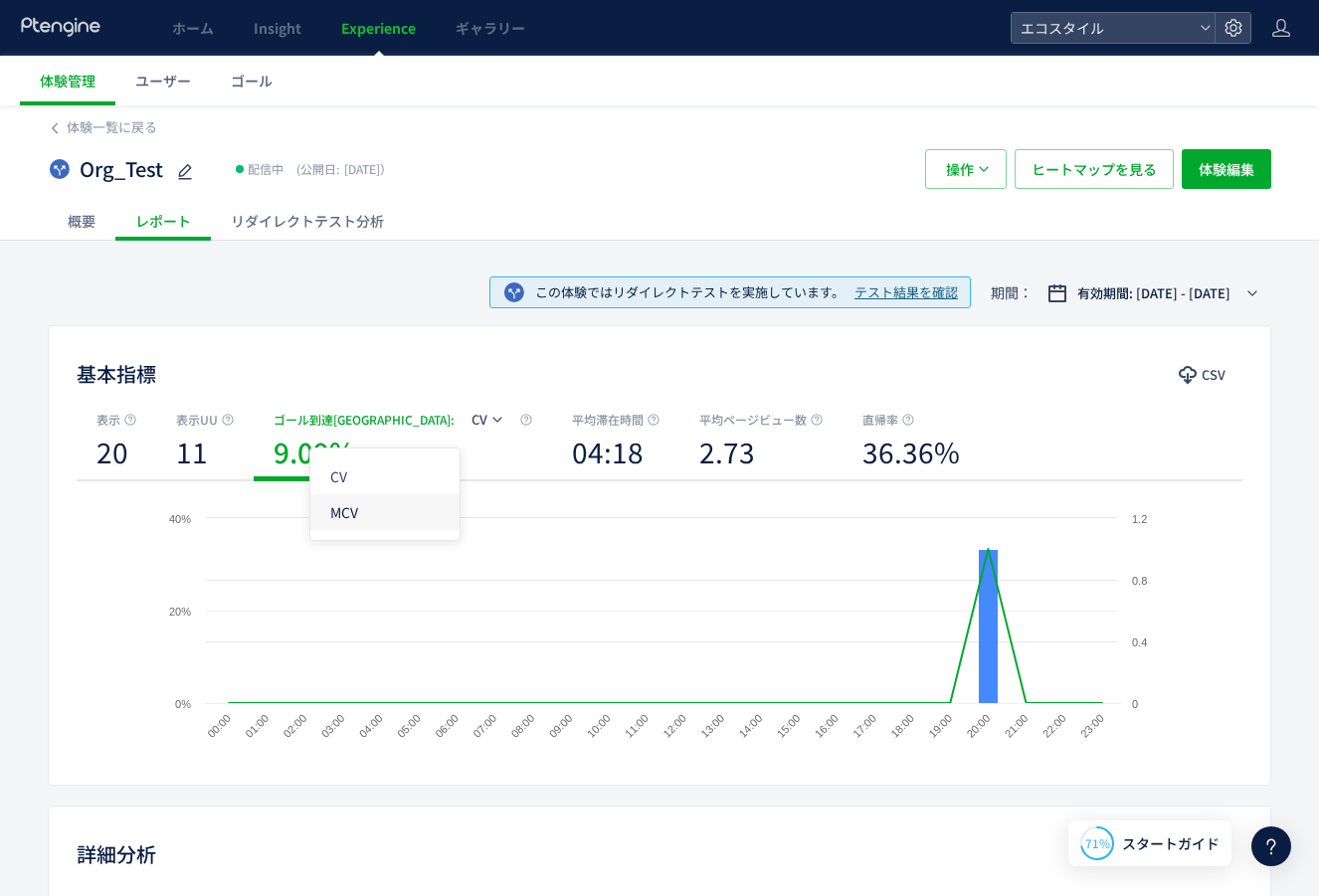 click on "MCV" 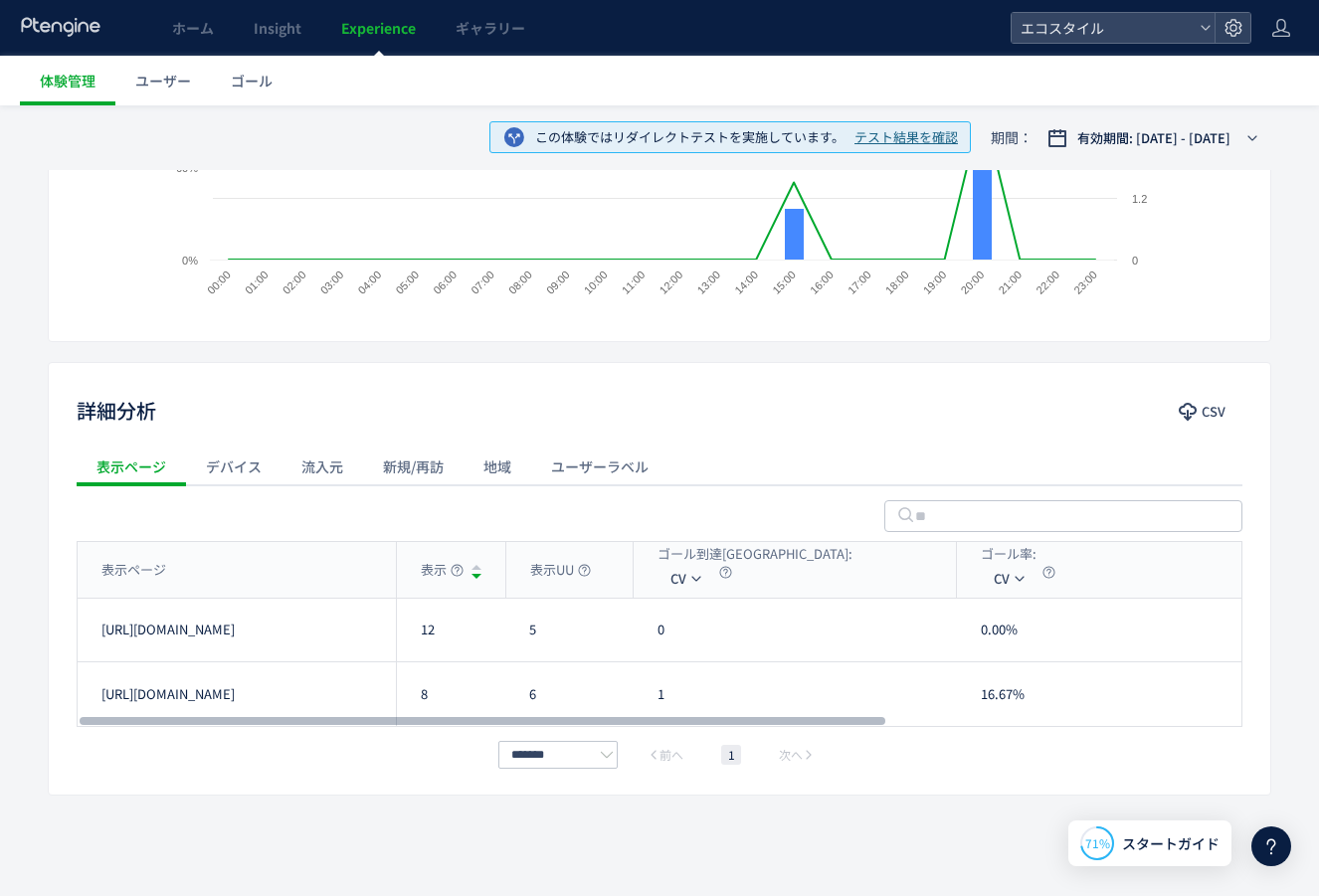 scroll, scrollTop: 0, scrollLeft: 0, axis: both 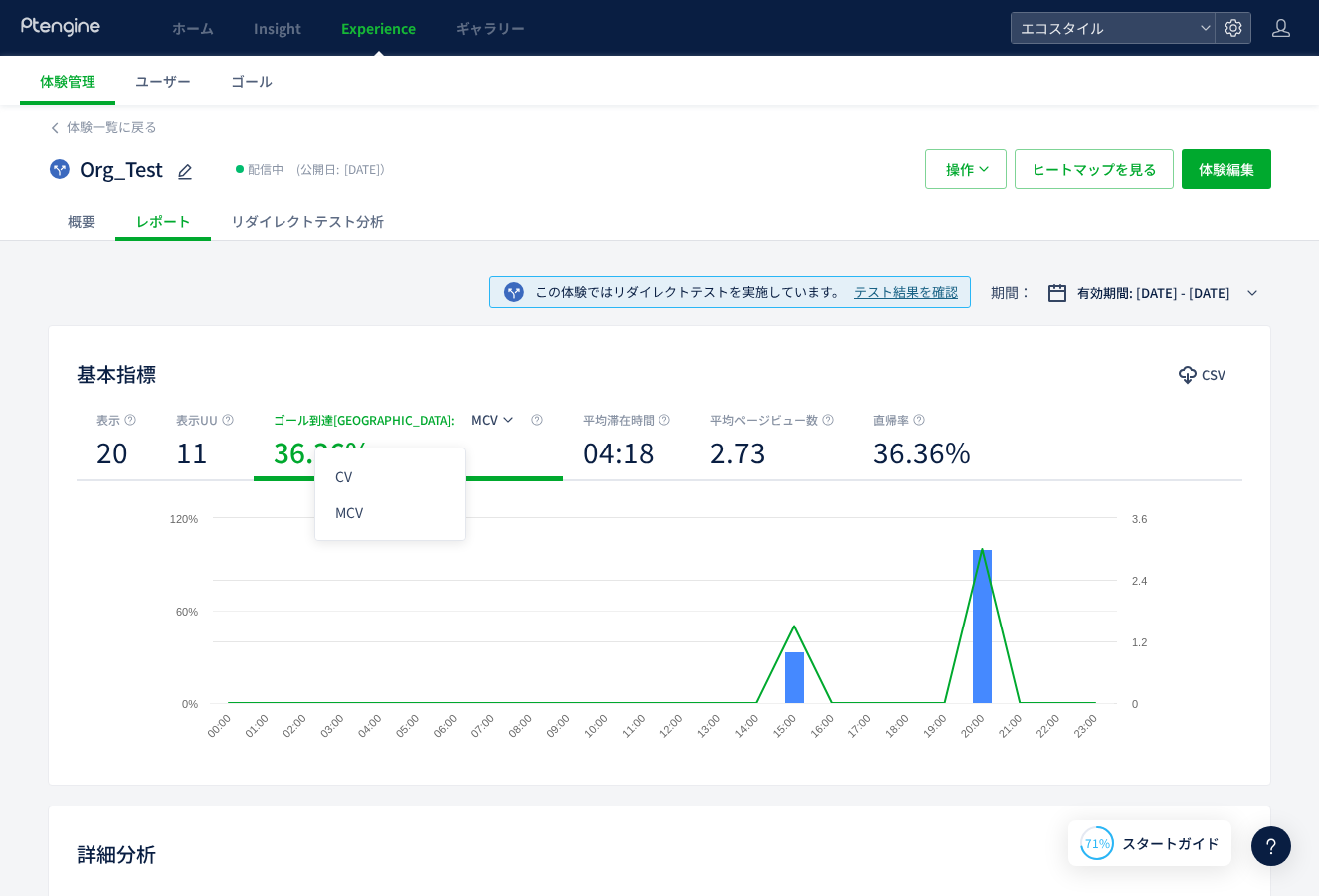 click on "MCV" 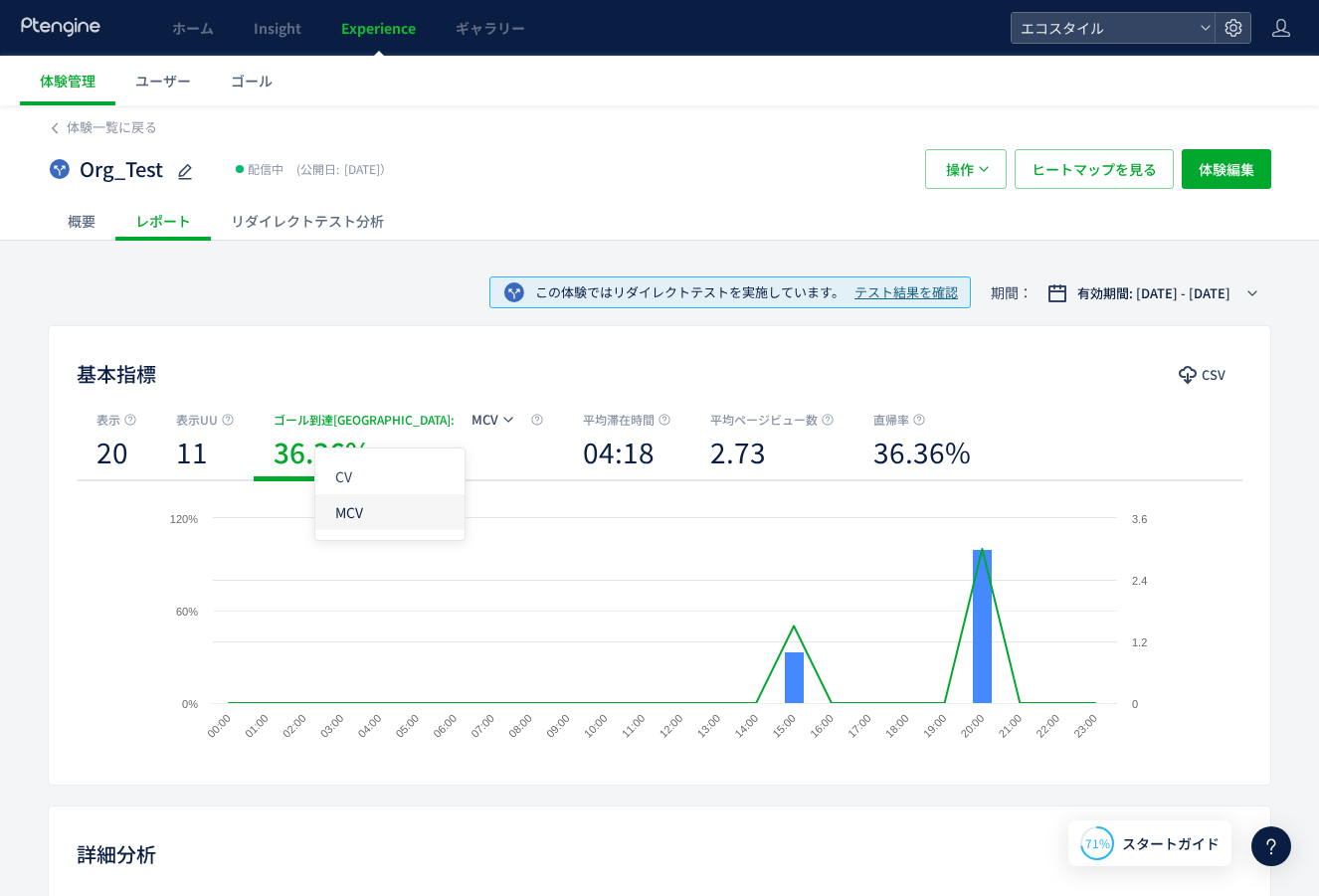 click on "MCV" 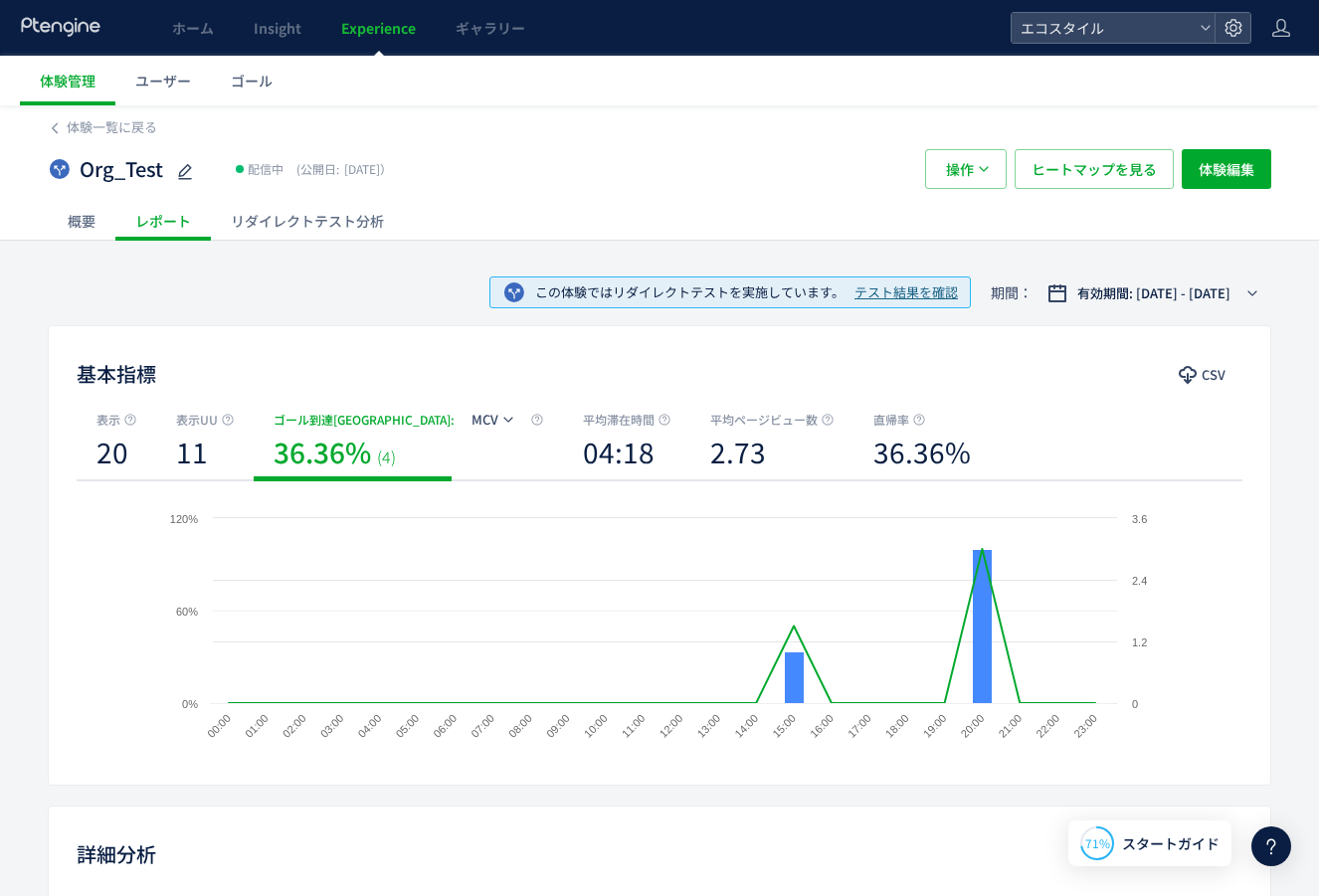 drag, startPoint x: 312, startPoint y: 245, endPoint x: 319, endPoint y: 227, distance: 19.313208 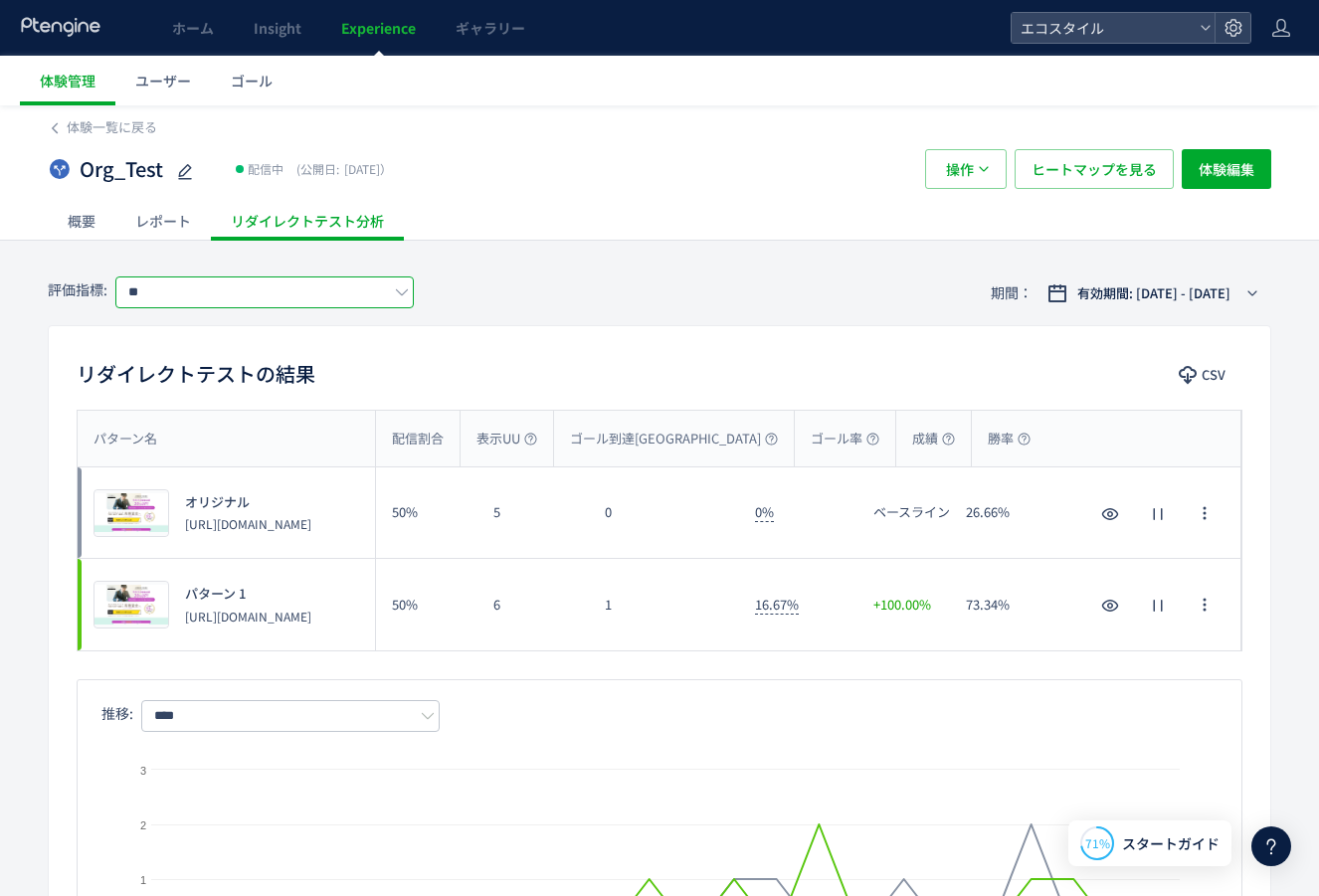 click on "**" 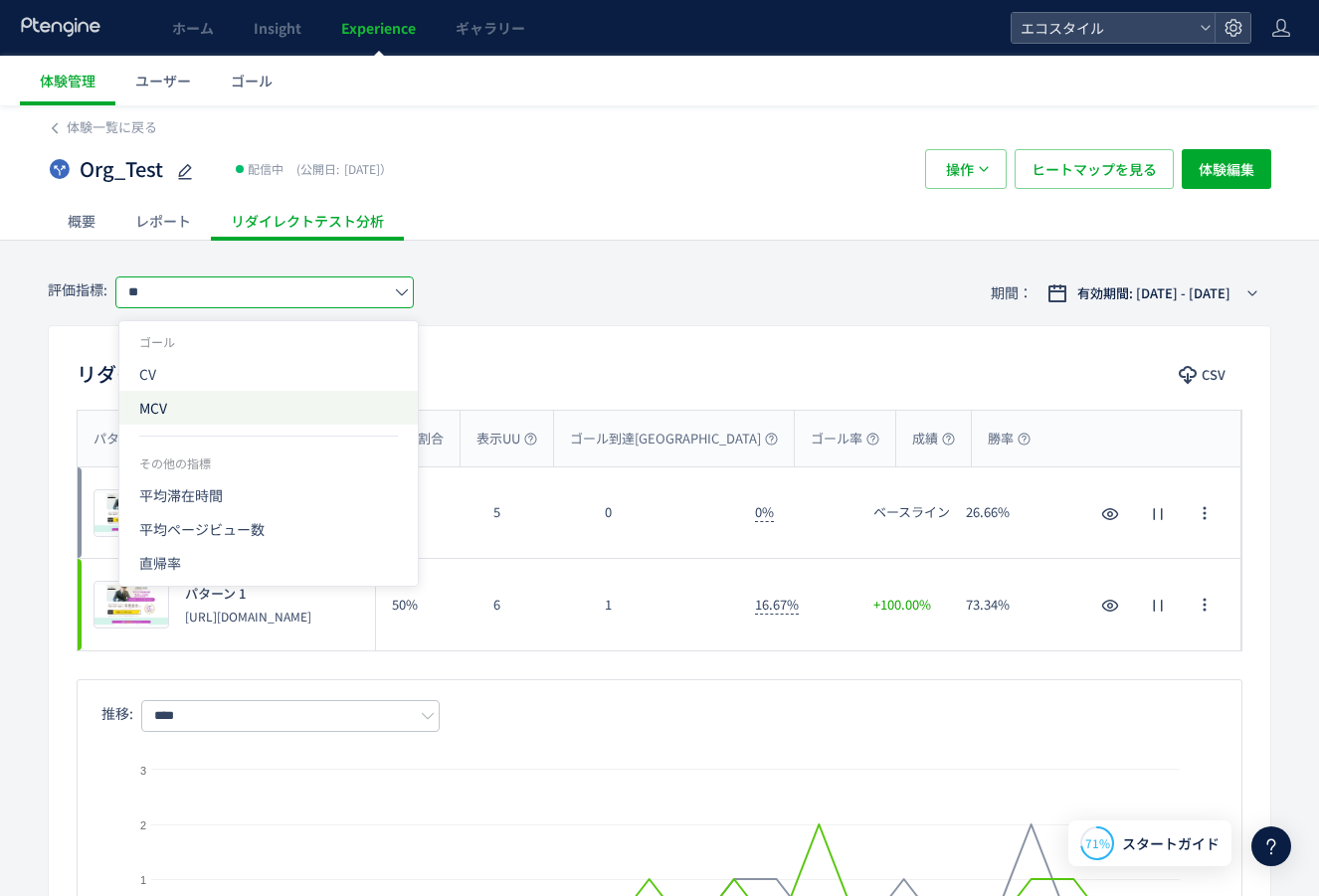 click on "MCV" 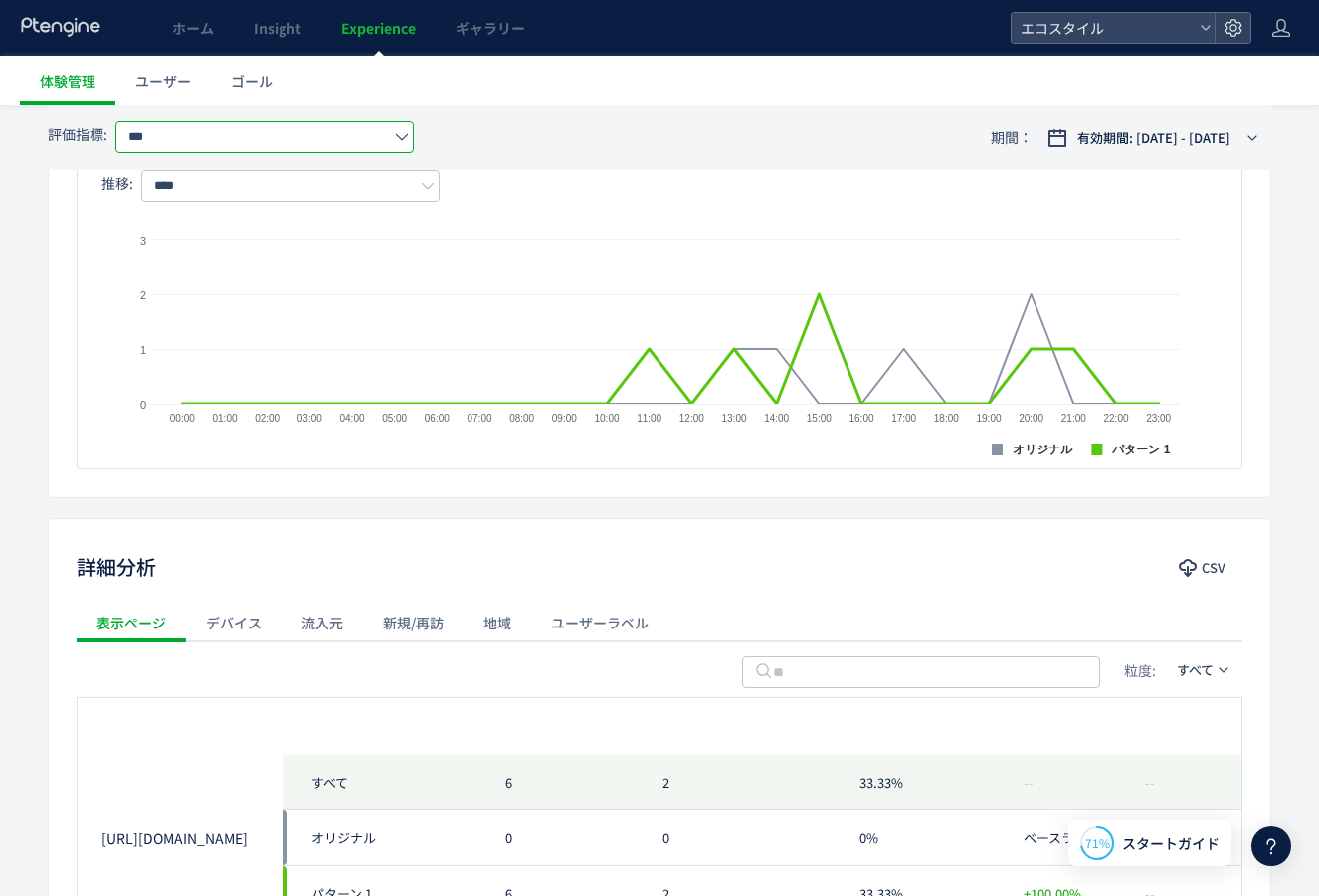 scroll, scrollTop: 0, scrollLeft: 0, axis: both 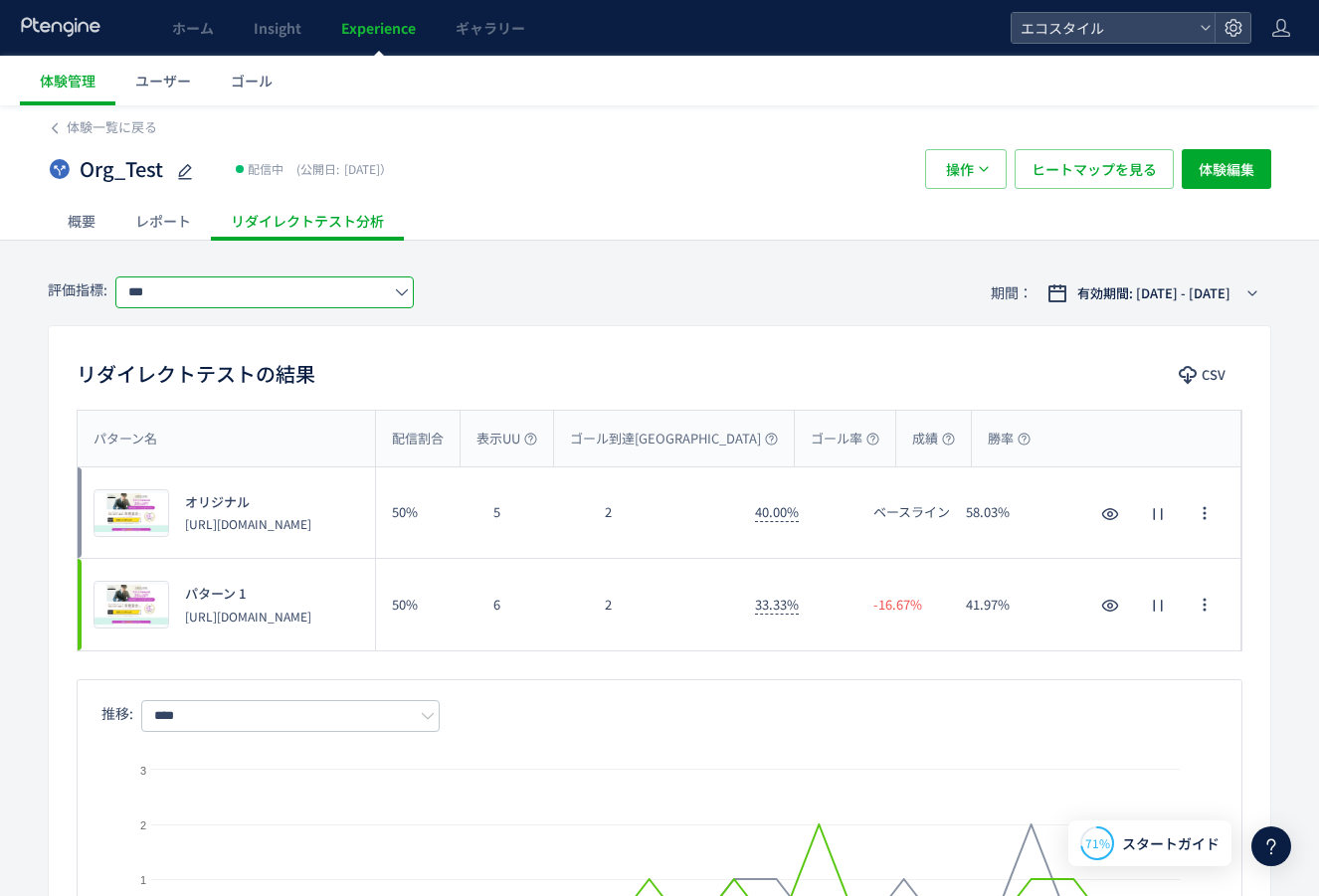 click on "***" 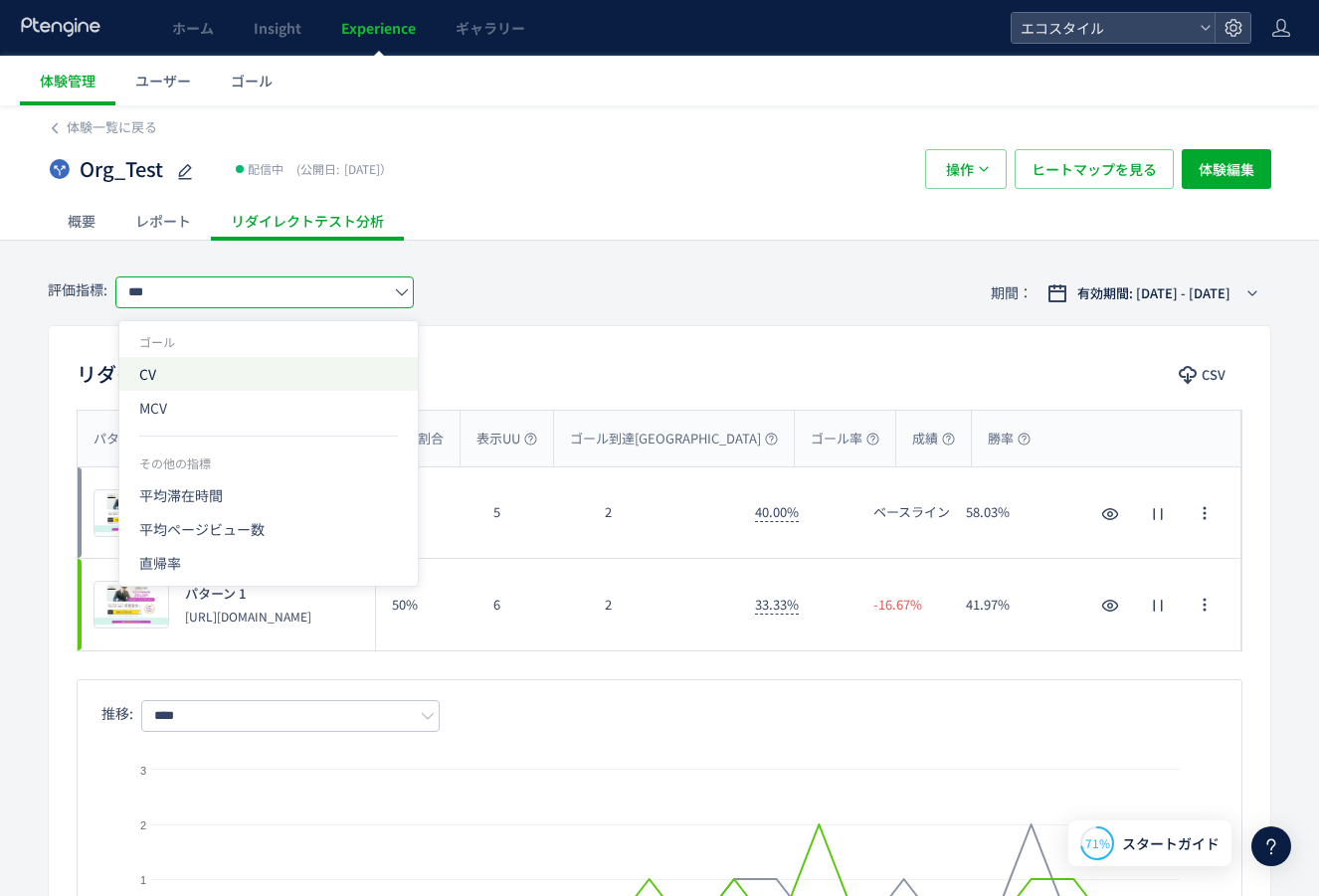 click on "CV" 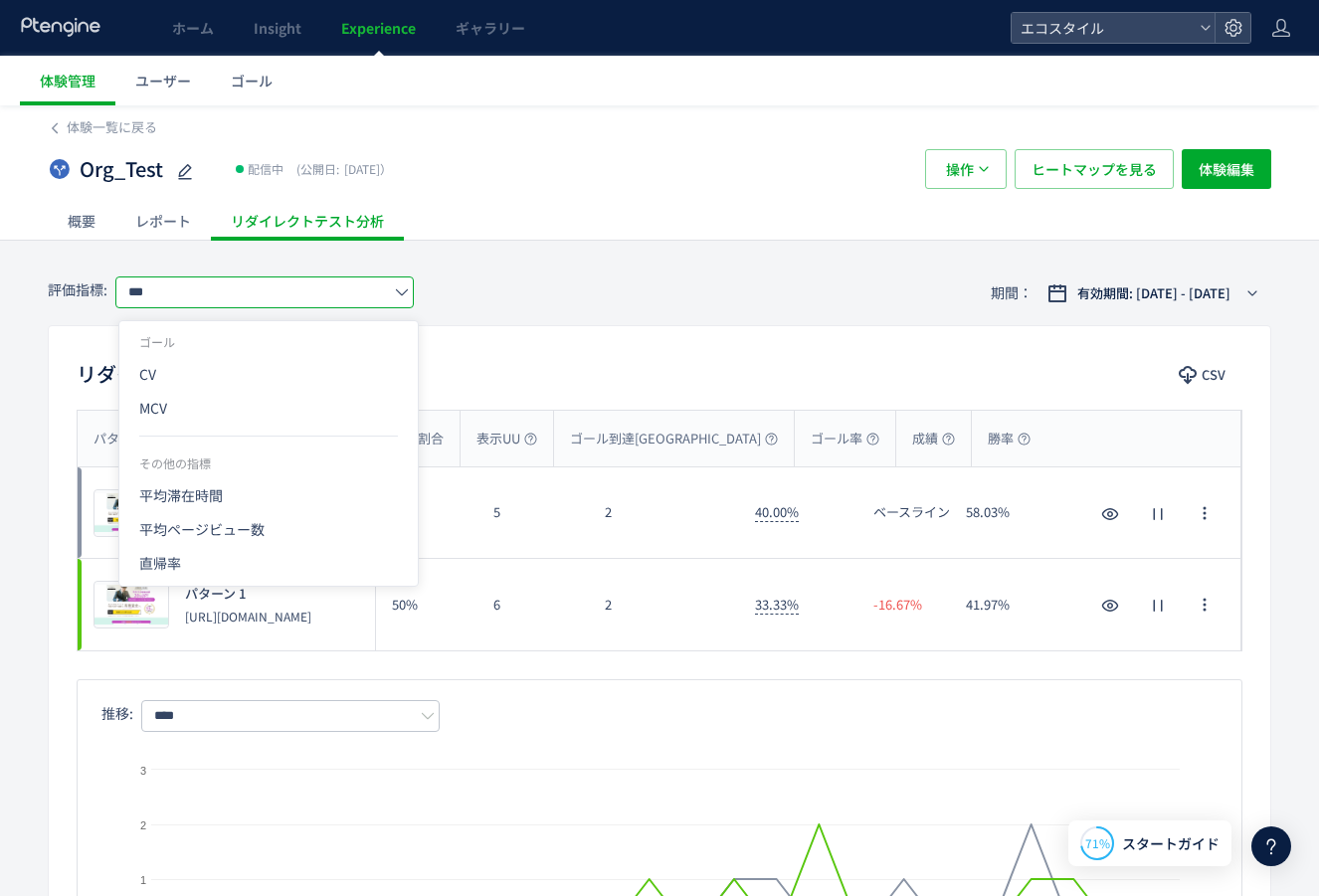 type on "**" 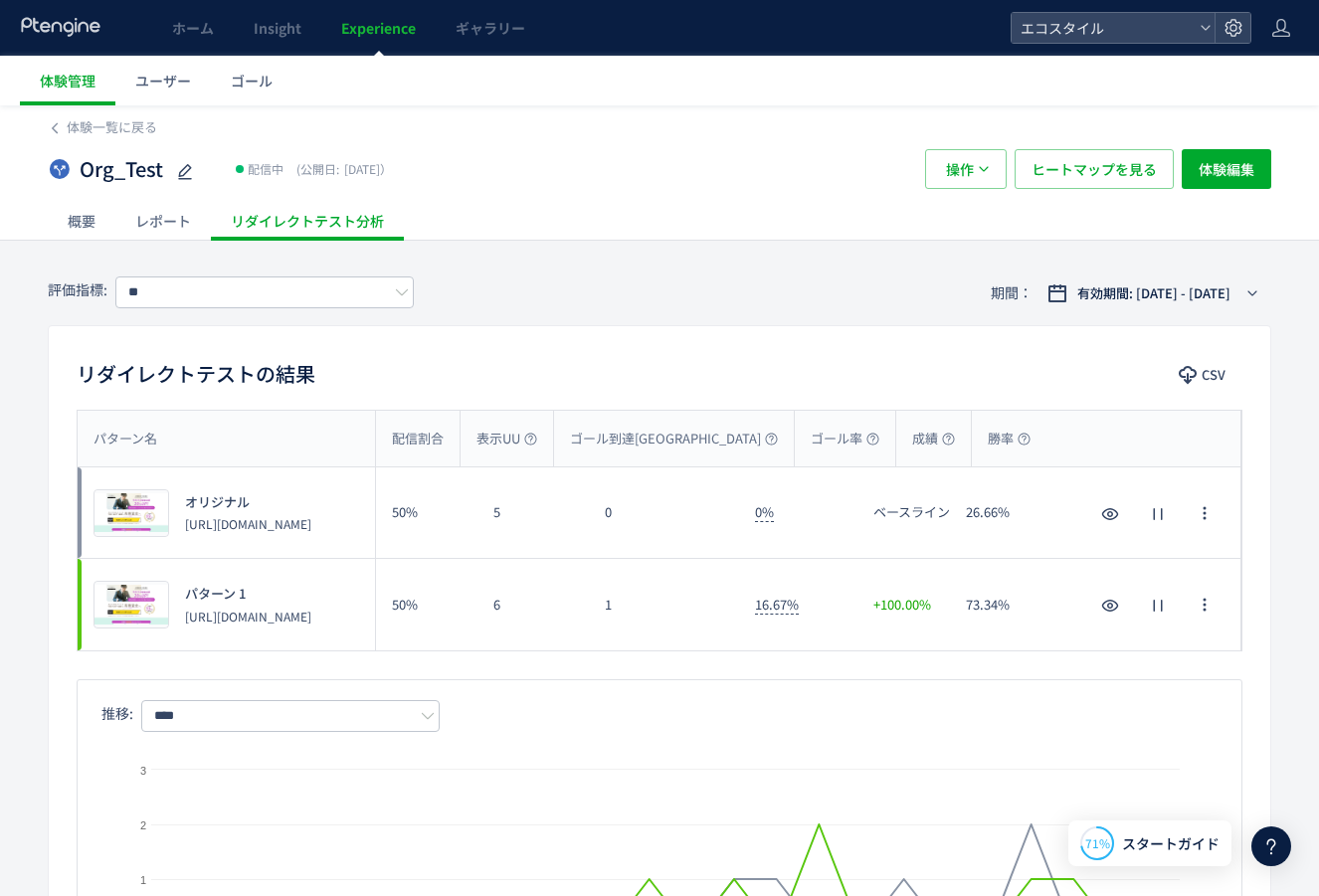 click on "レポート" 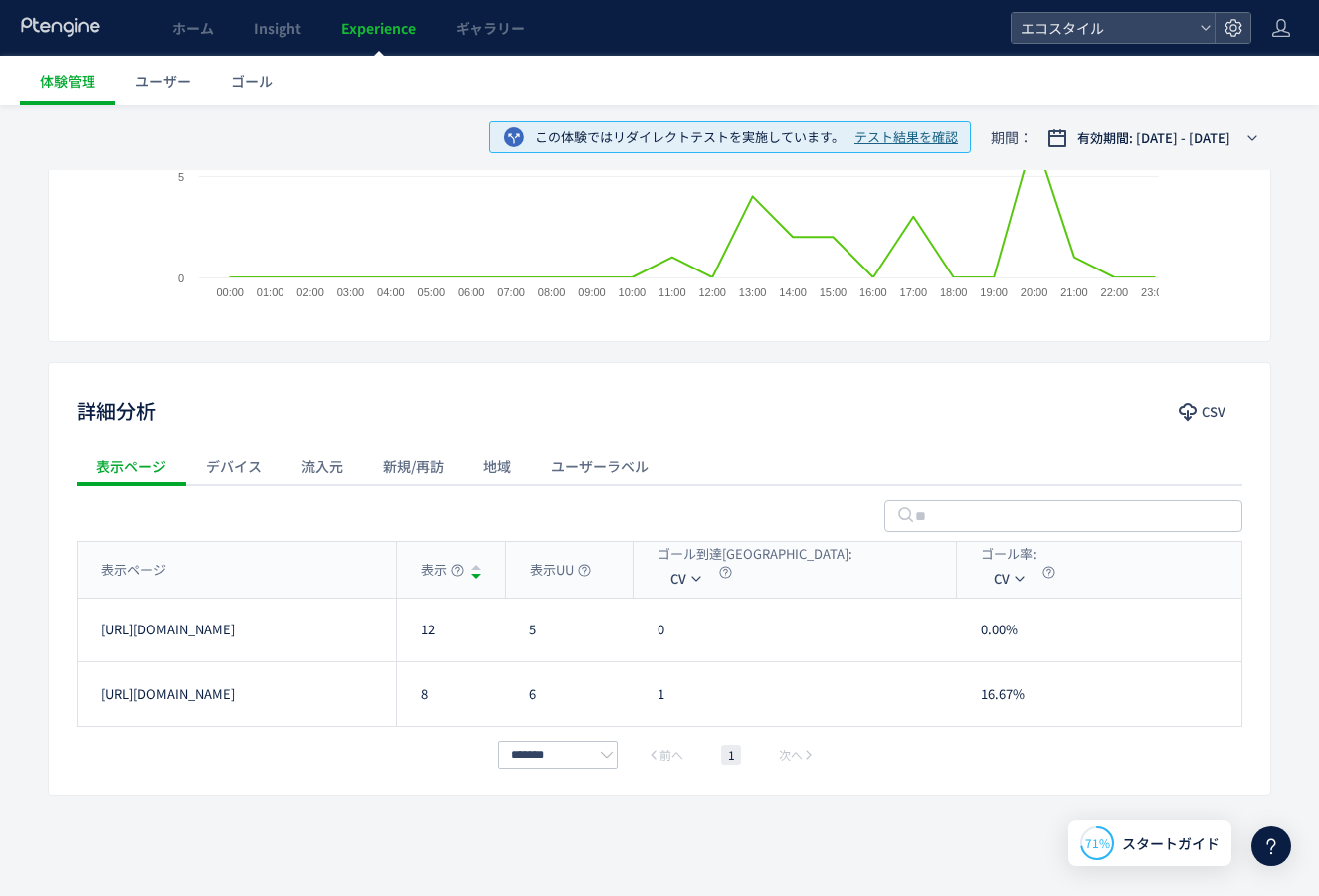 scroll, scrollTop: 0, scrollLeft: 0, axis: both 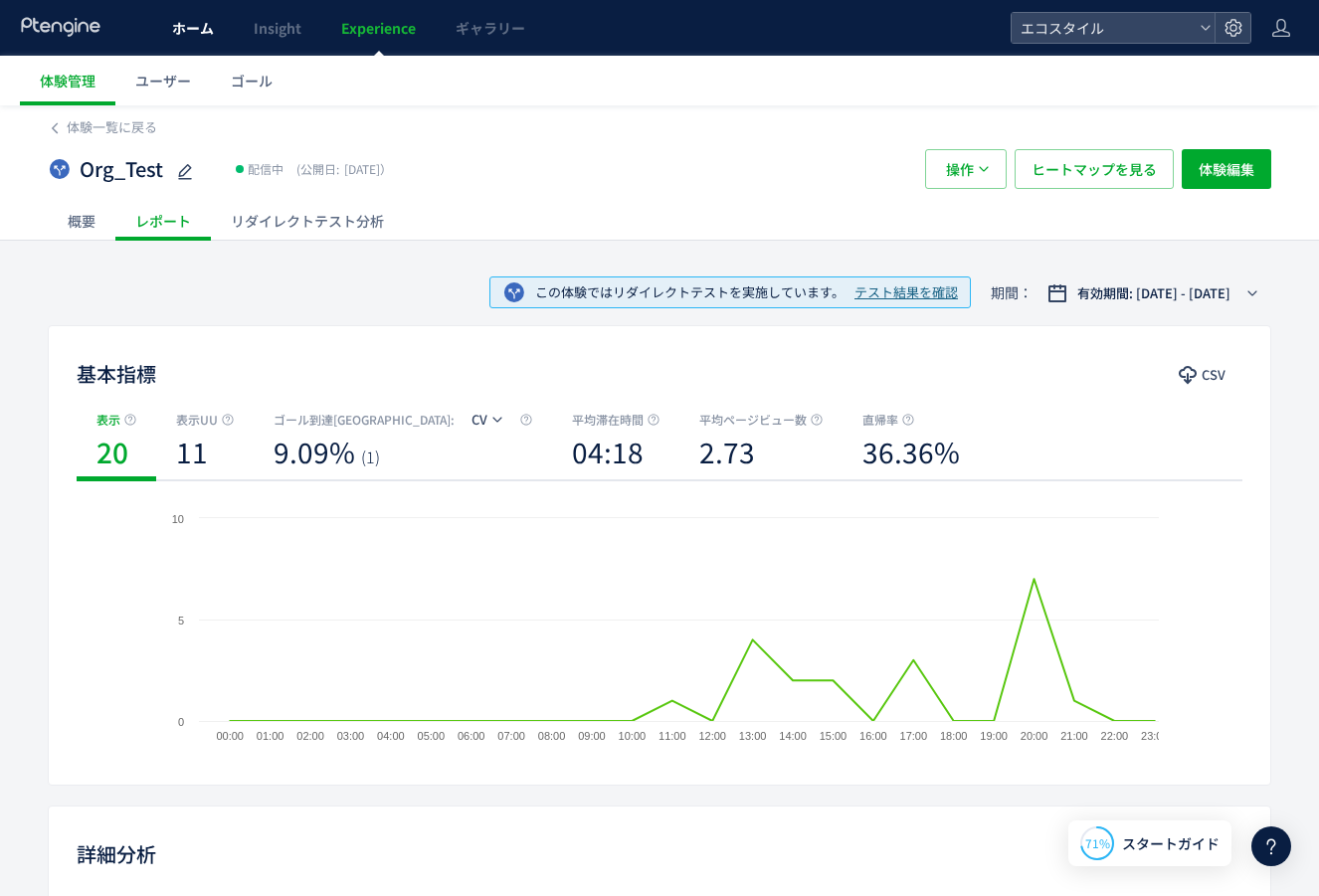 click on "ホーム" at bounding box center (193, 28) 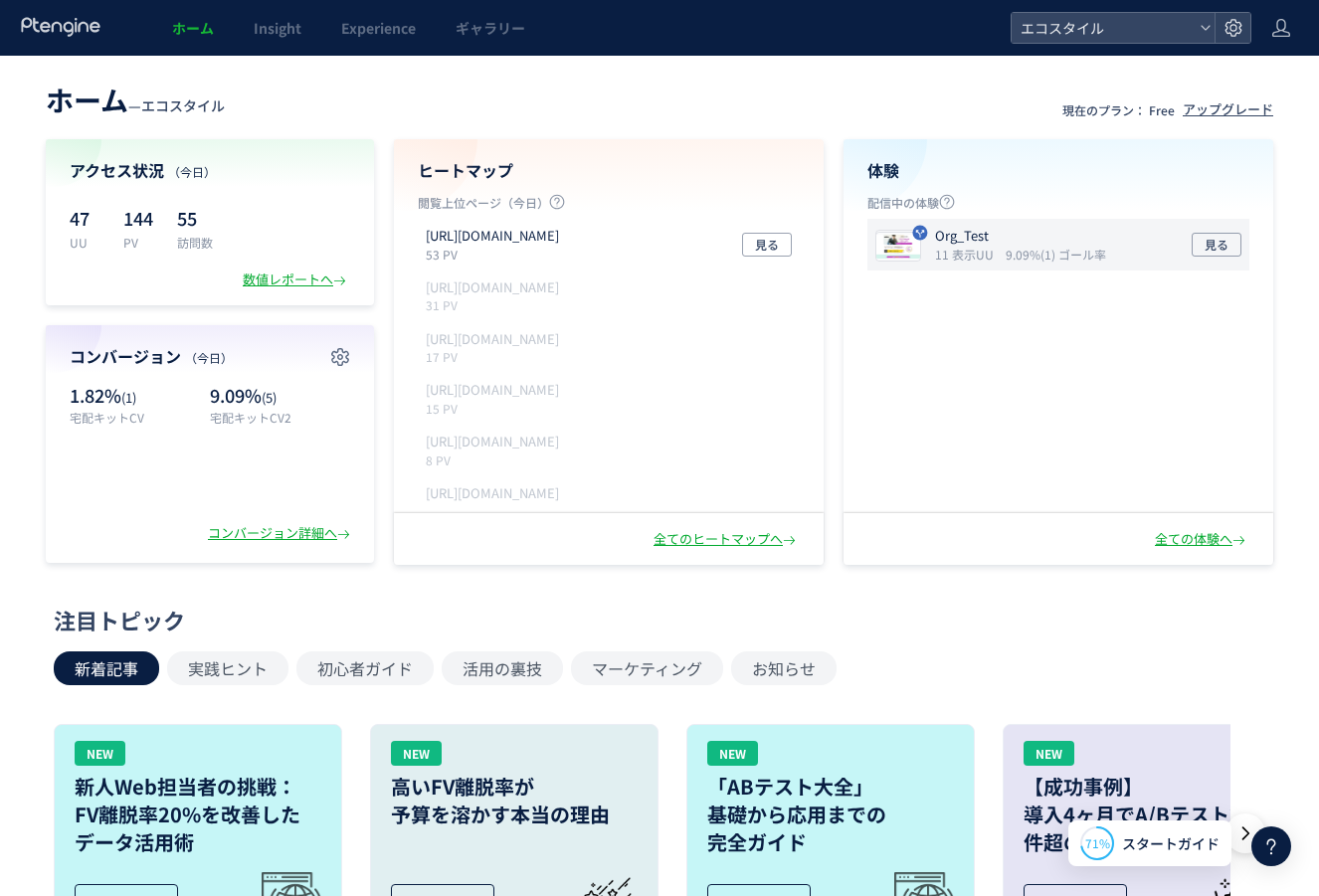 click on "11 表示UU" at bounding box center (968, 254) 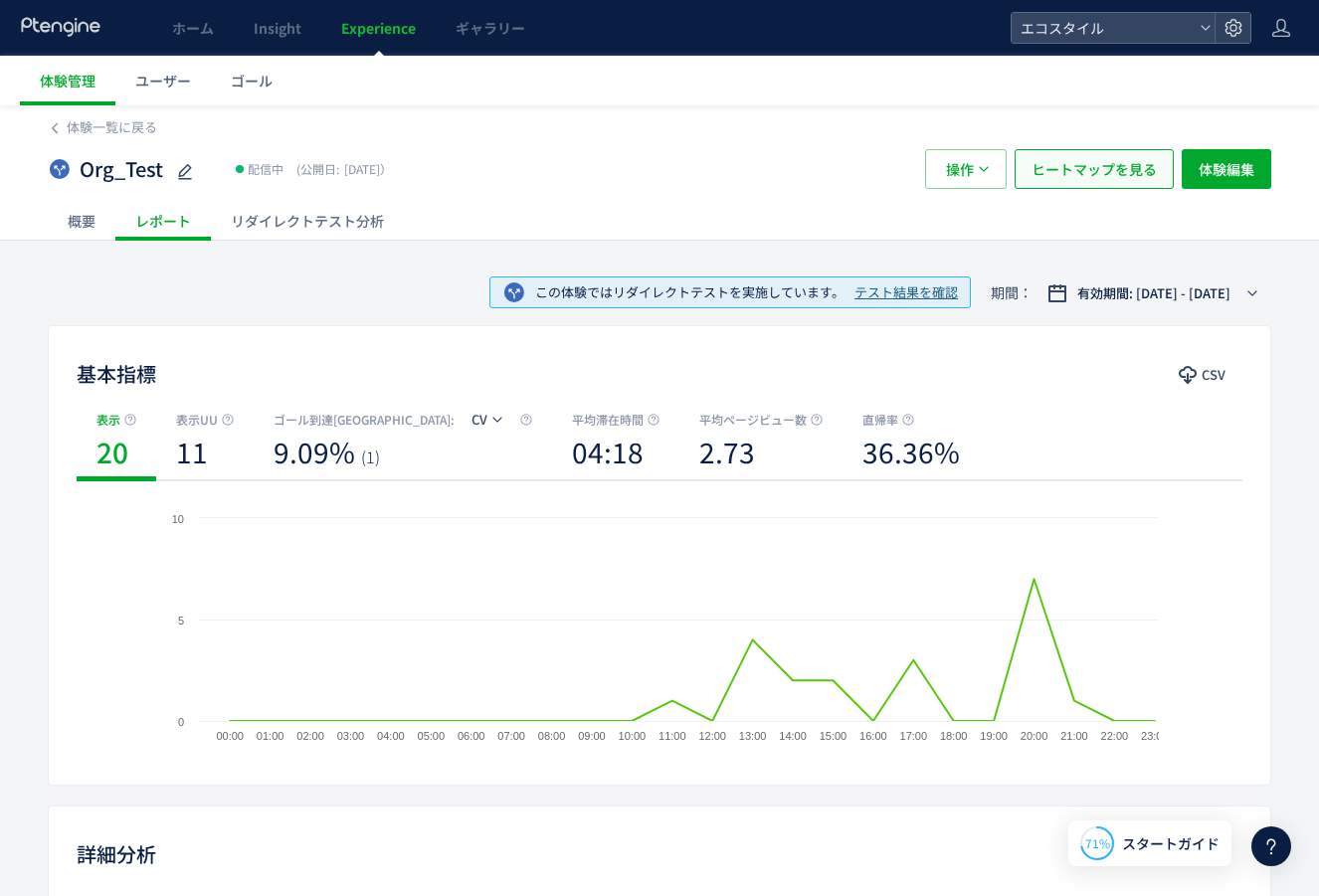 click on "ヒートマップを見る" at bounding box center [1094, 169] 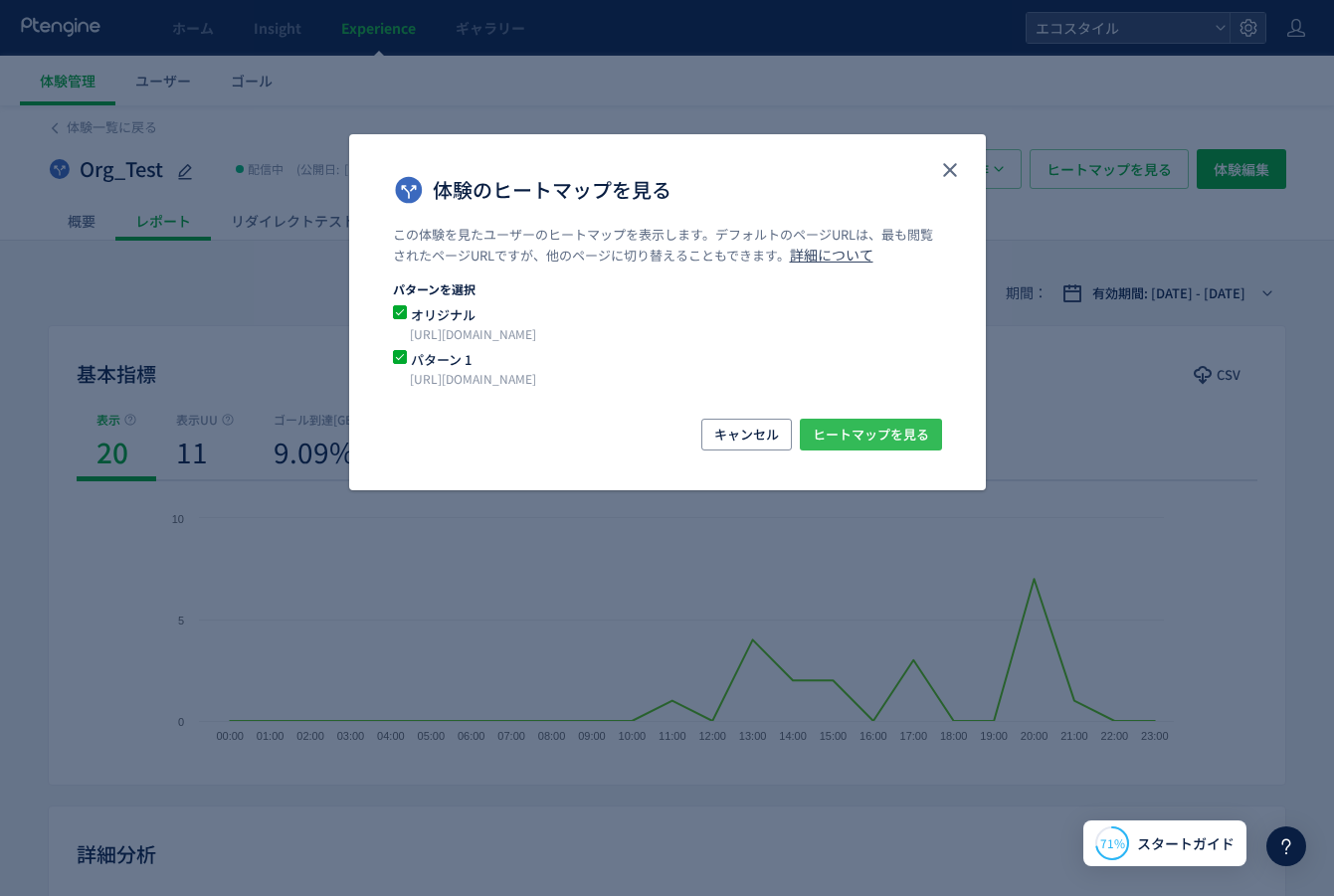 click on "ヒートマップを見る" at bounding box center (870, 435) 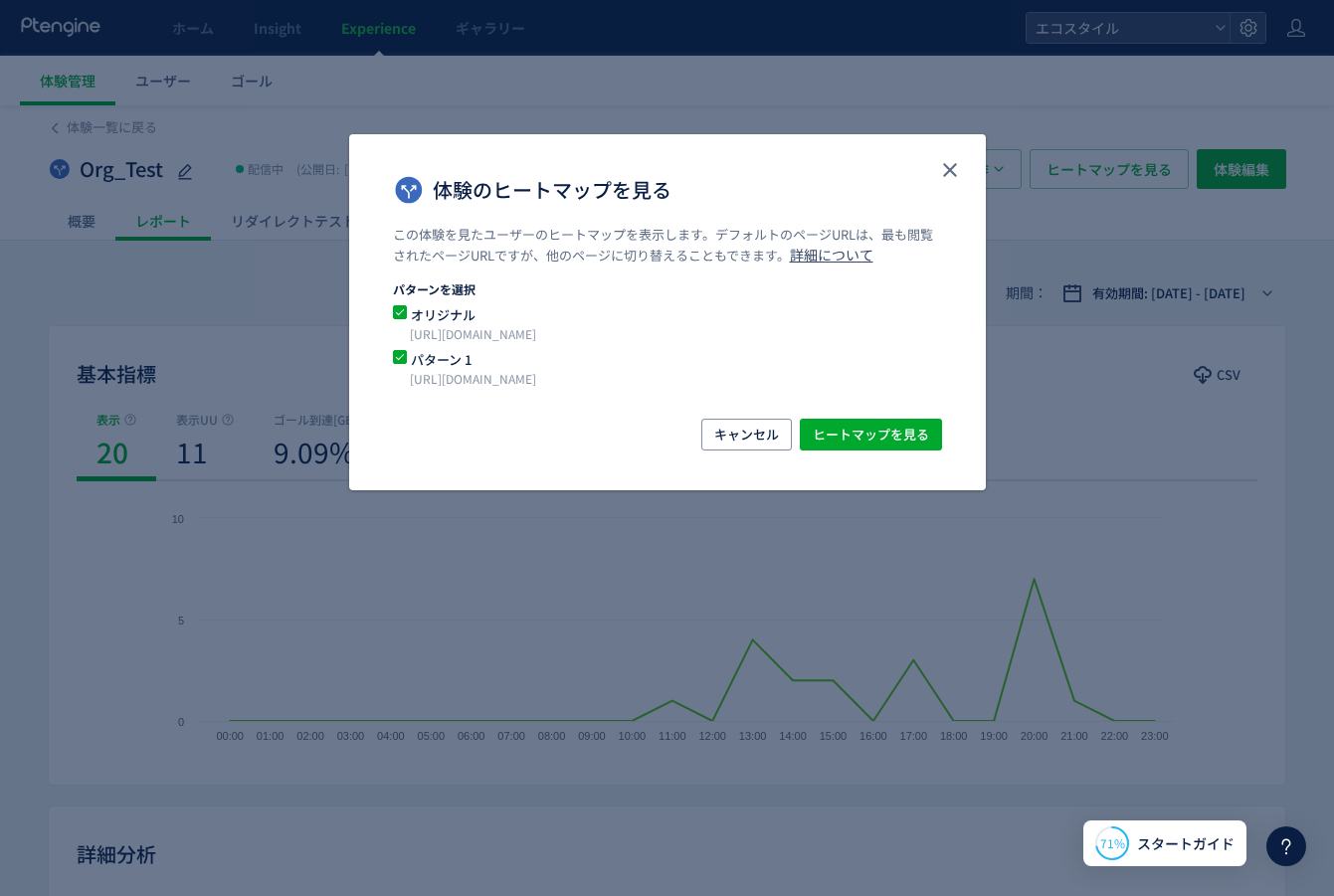 click on "体験のヒートマップを見る この体験を見たユーザーのヒートマップを表示します。デフォルトのページURLは、最も閲覧されたページURLですが、他のページに切り替えることもできます。  詳細について パターンを選択 オリジナル [URL][DOMAIN_NAME] パターン 1 [URL][DOMAIN_NAME] キャンセル ヒートマップを見る" 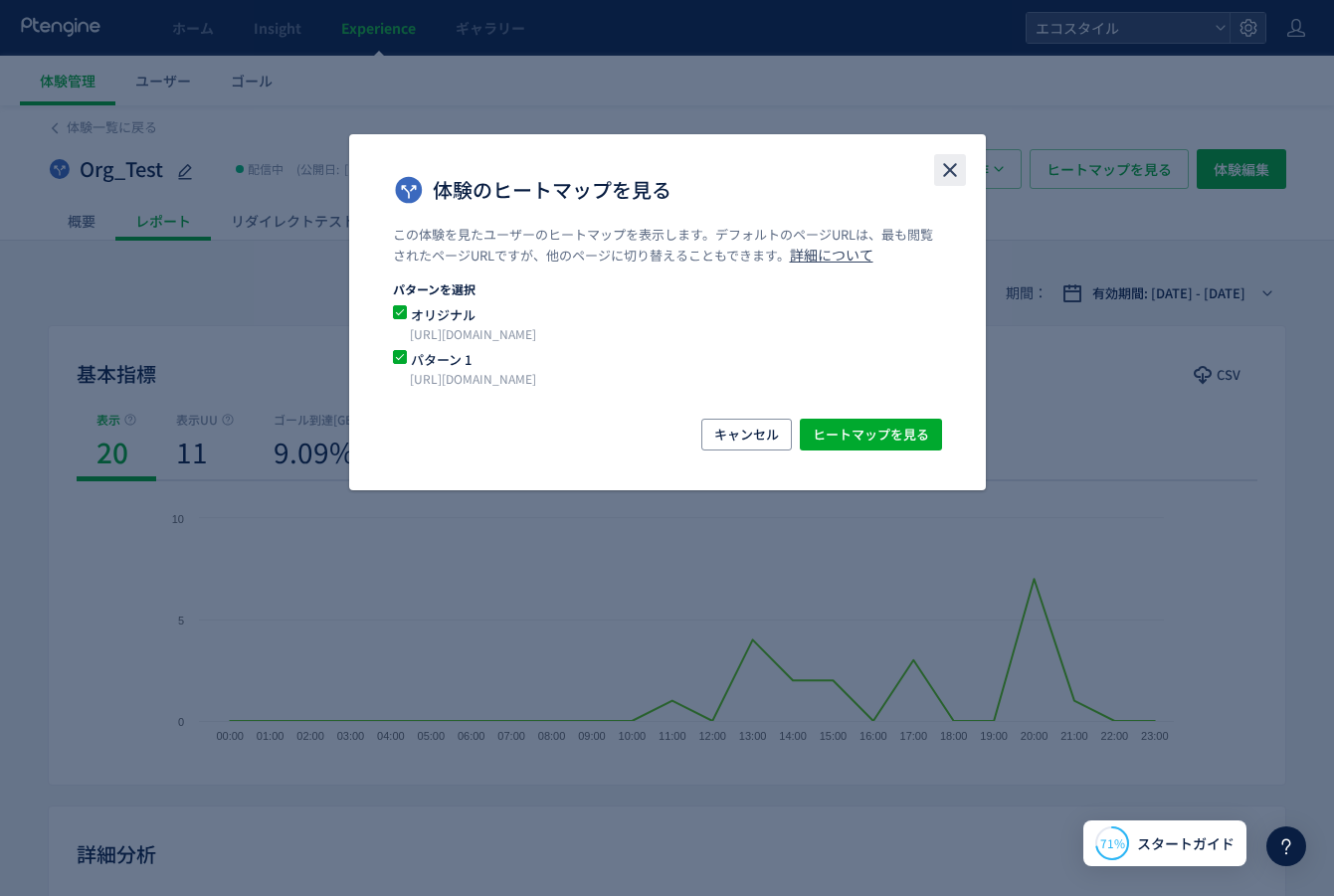 click 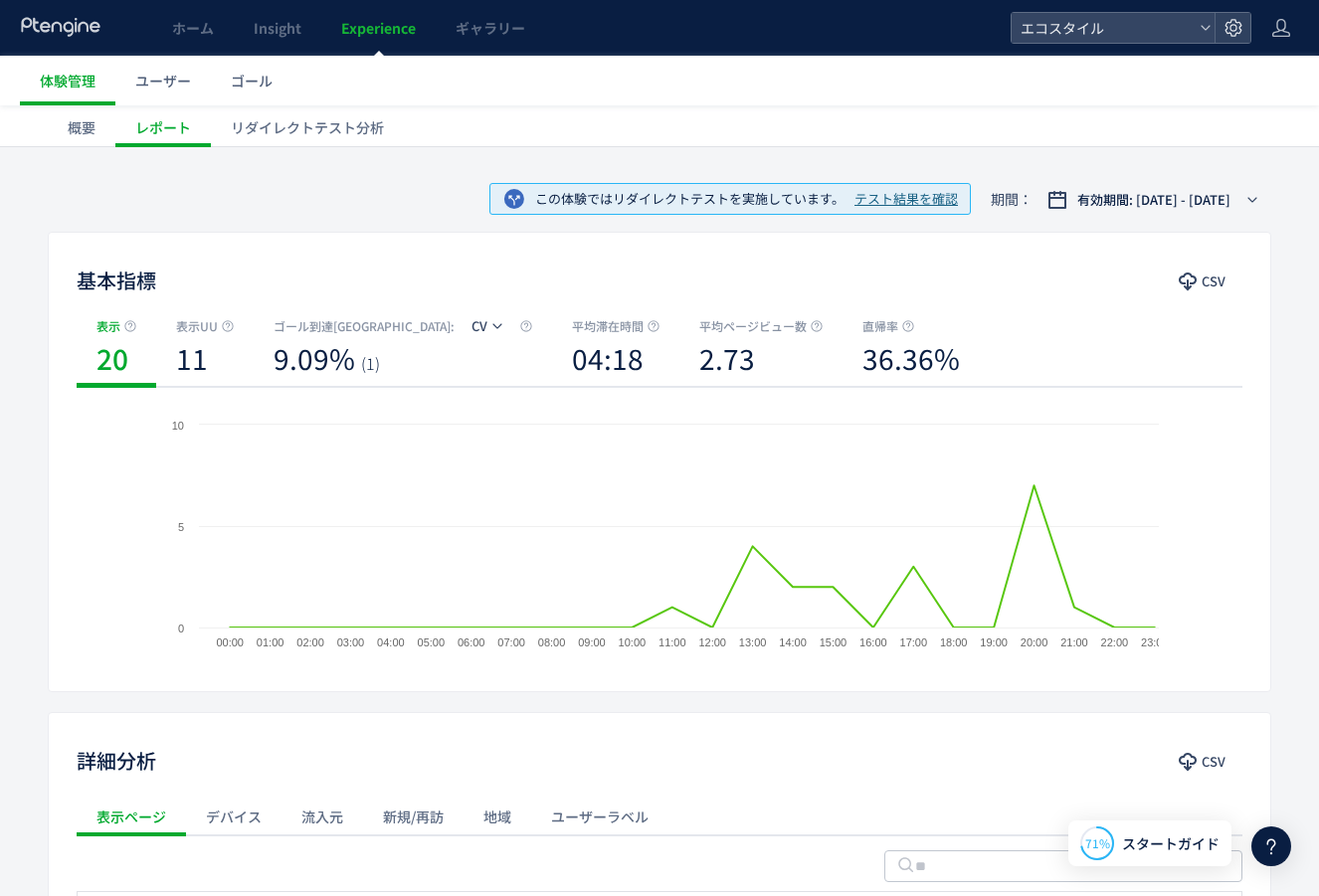 scroll, scrollTop: 0, scrollLeft: 0, axis: both 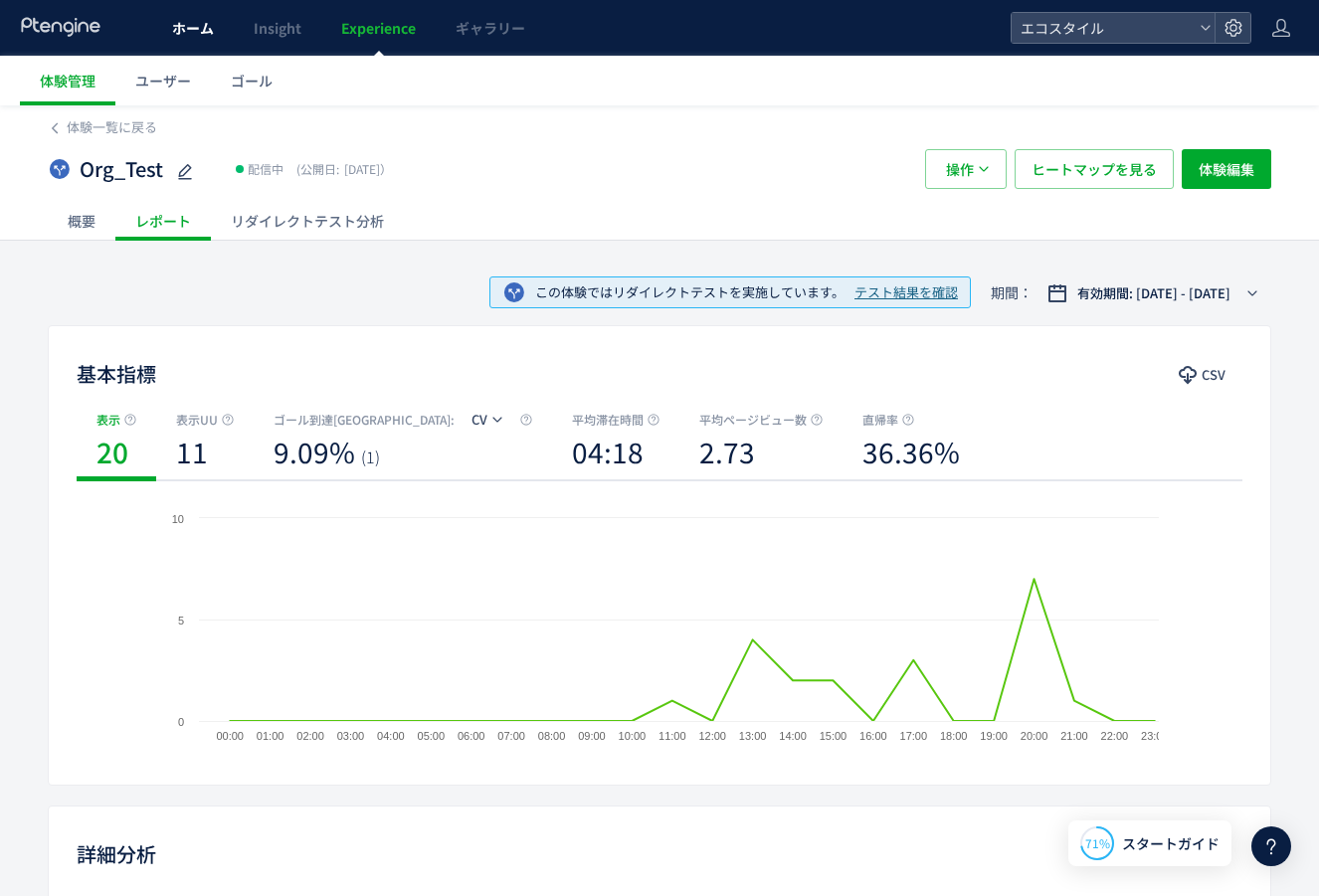 click on "ホーム" at bounding box center (193, 28) 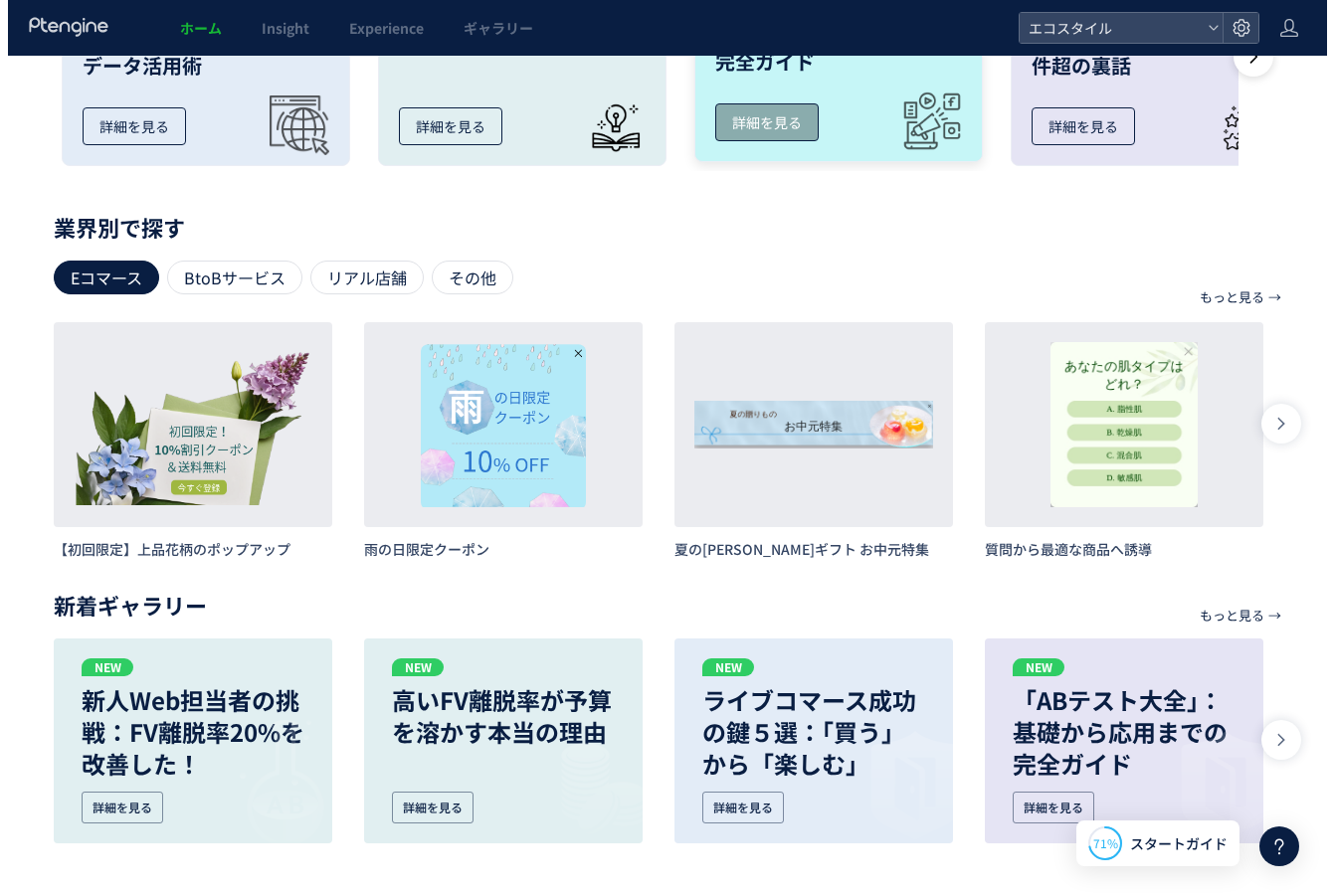 scroll, scrollTop: 0, scrollLeft: 0, axis: both 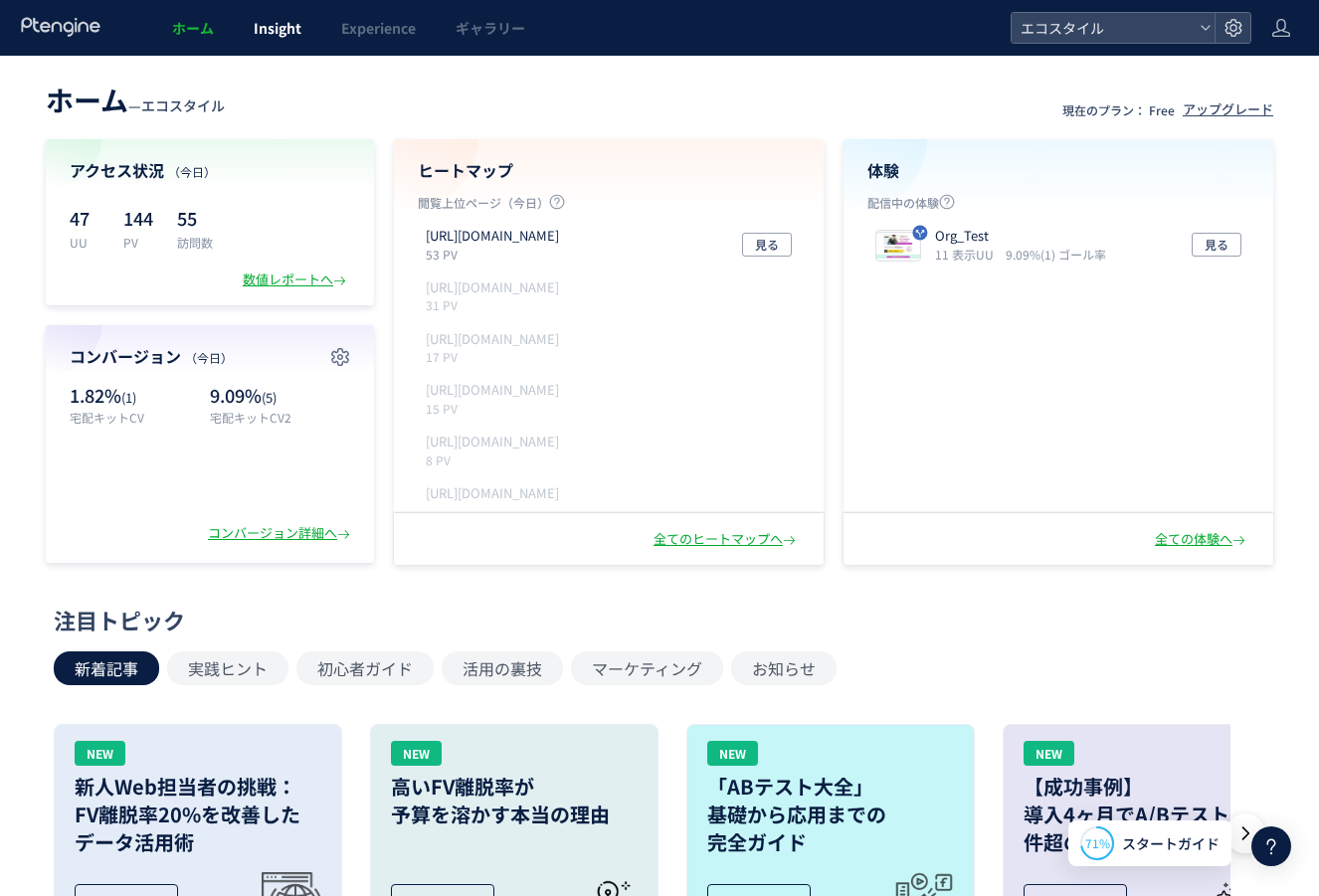 click on "Insight" at bounding box center (278, 28) 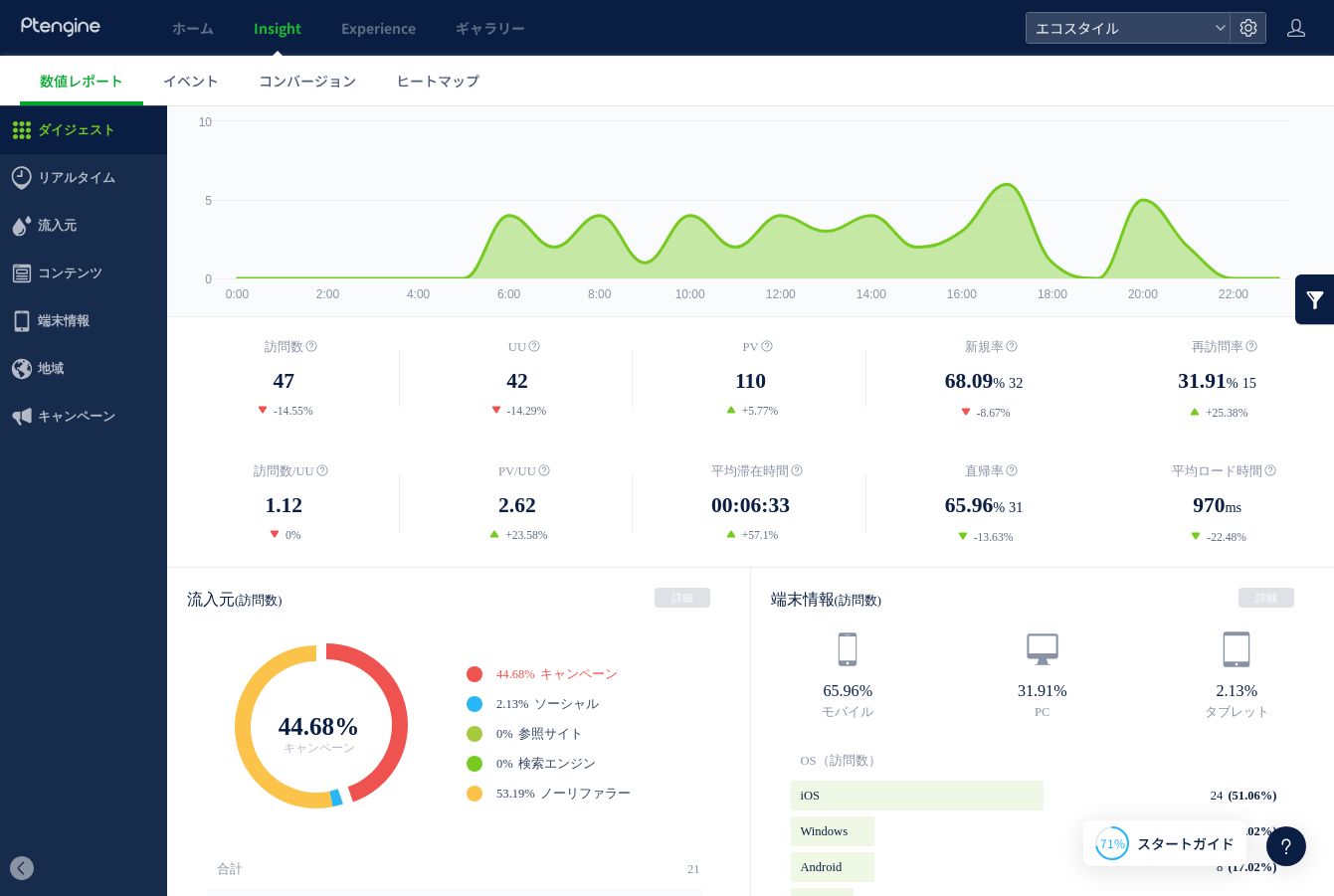 scroll, scrollTop: 0, scrollLeft: 0, axis: both 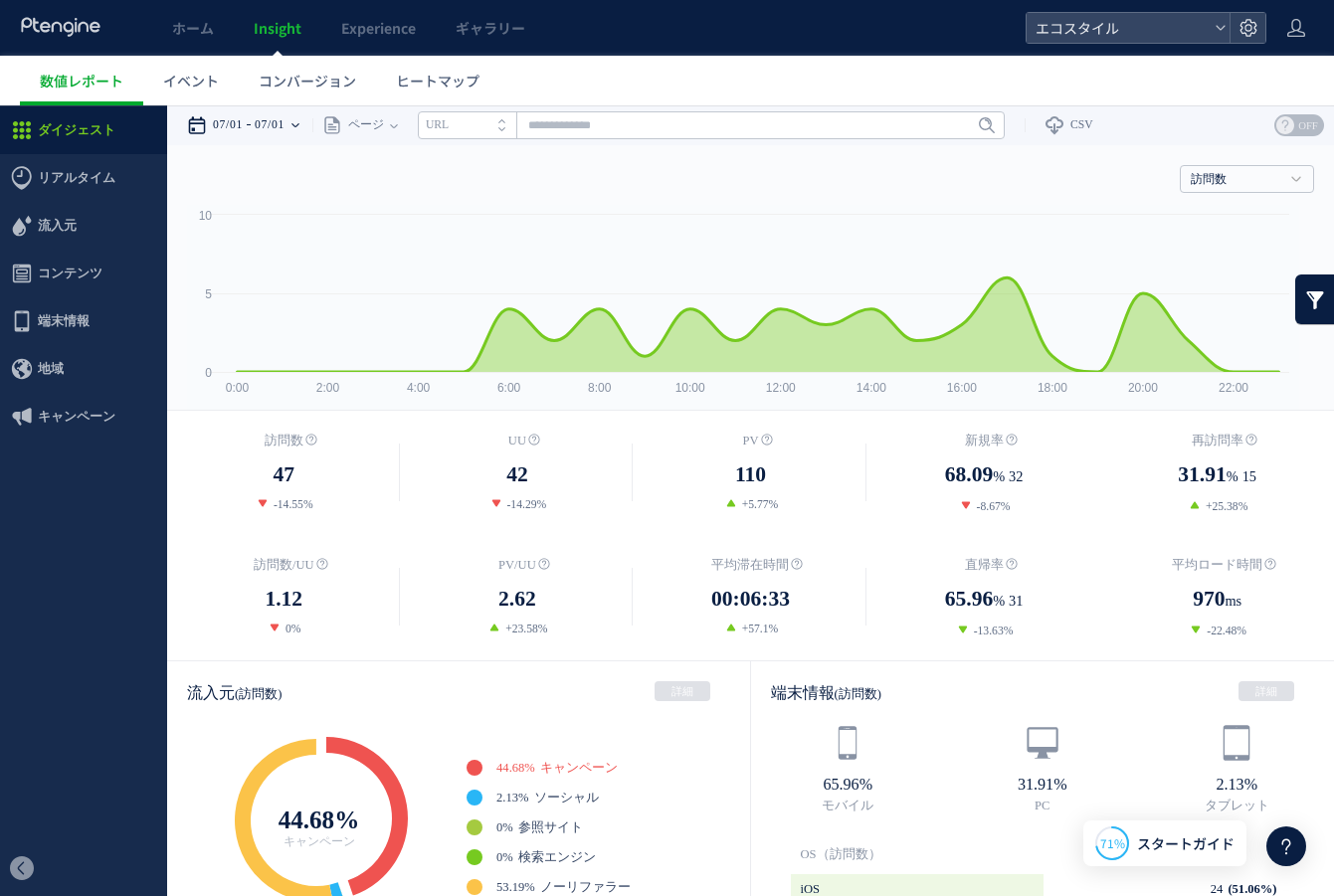 click at bounding box center [295, 125] 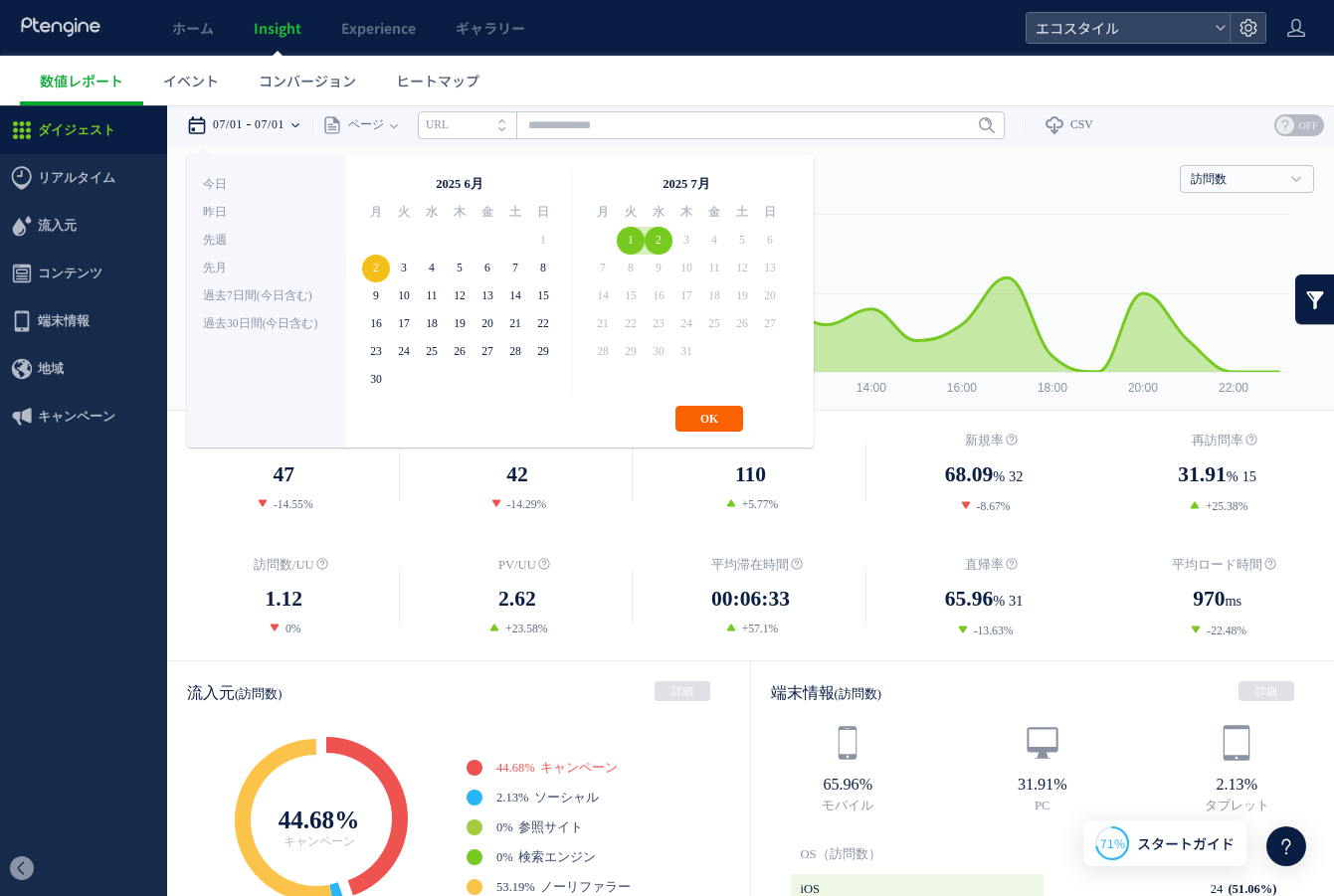 click on "OK" at bounding box center (709, 419) 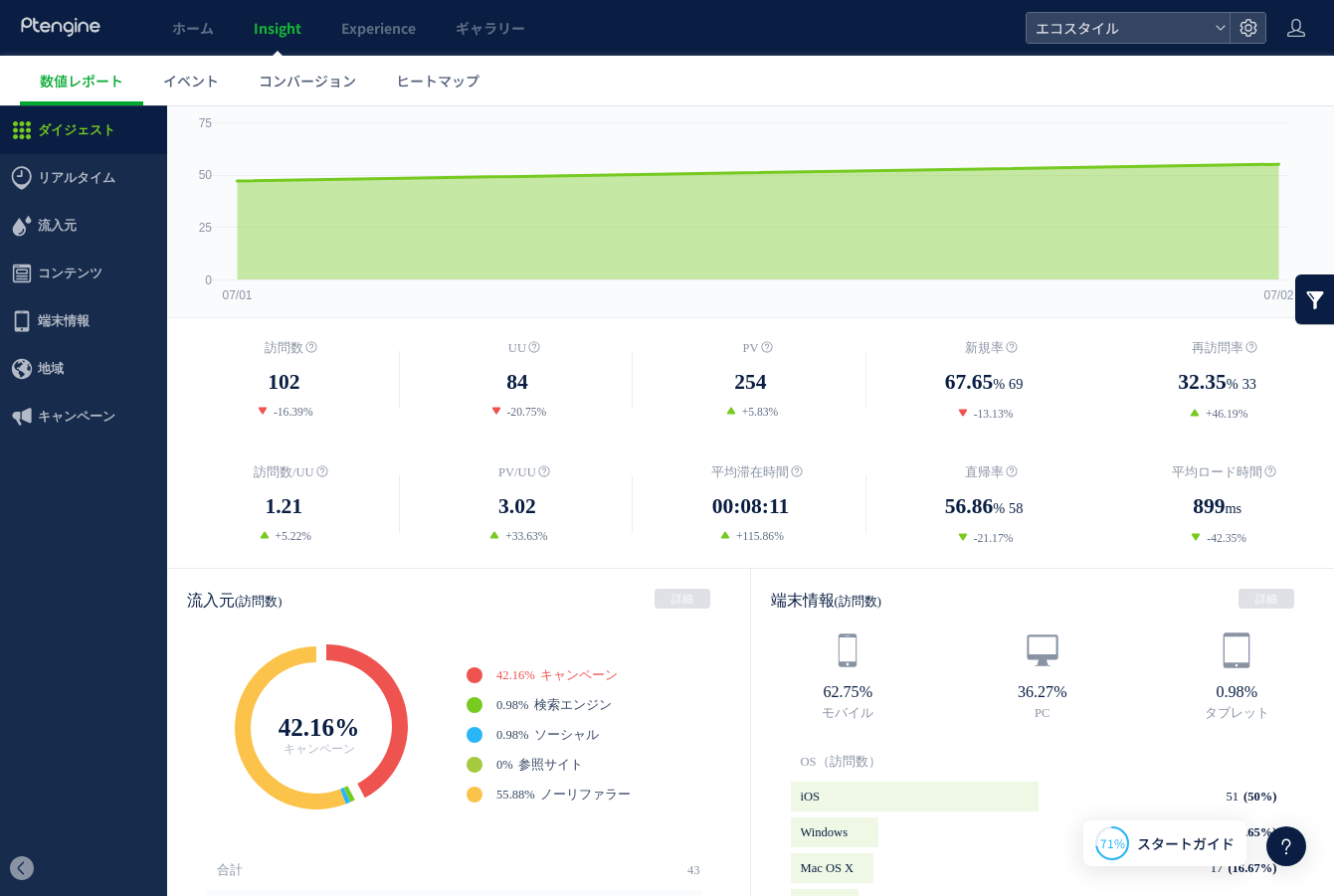 scroll, scrollTop: 0, scrollLeft: 0, axis: both 